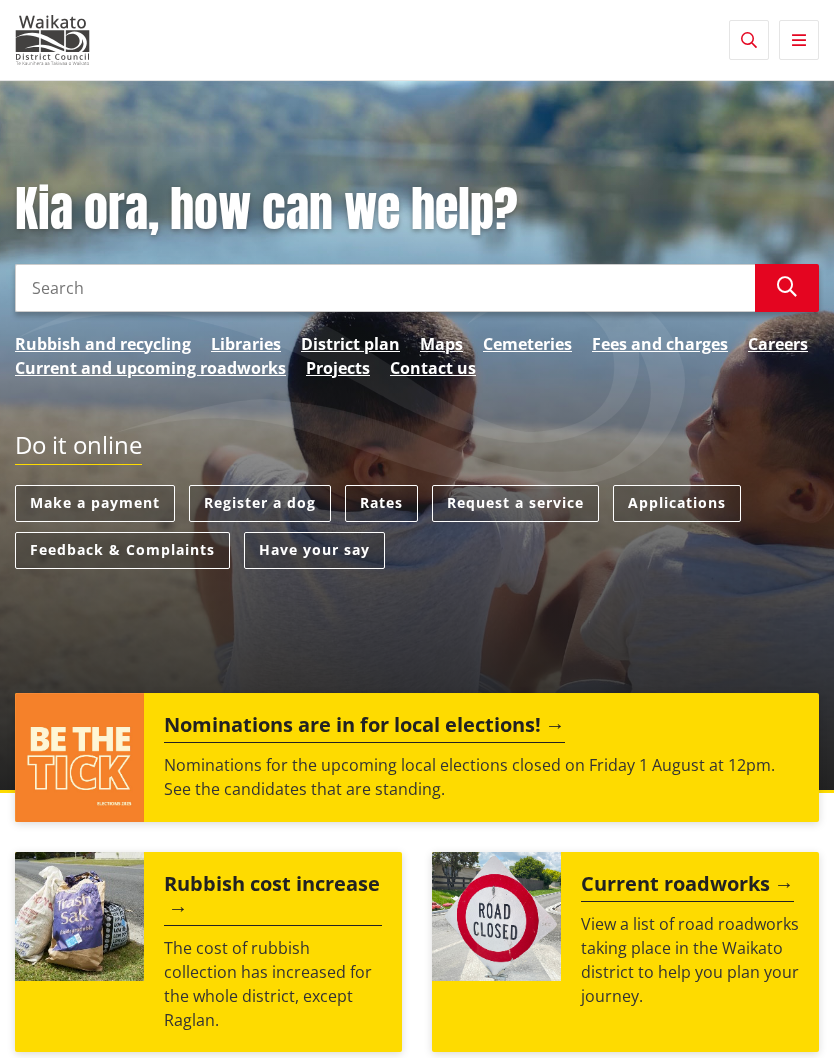 scroll, scrollTop: 0, scrollLeft: 0, axis: both 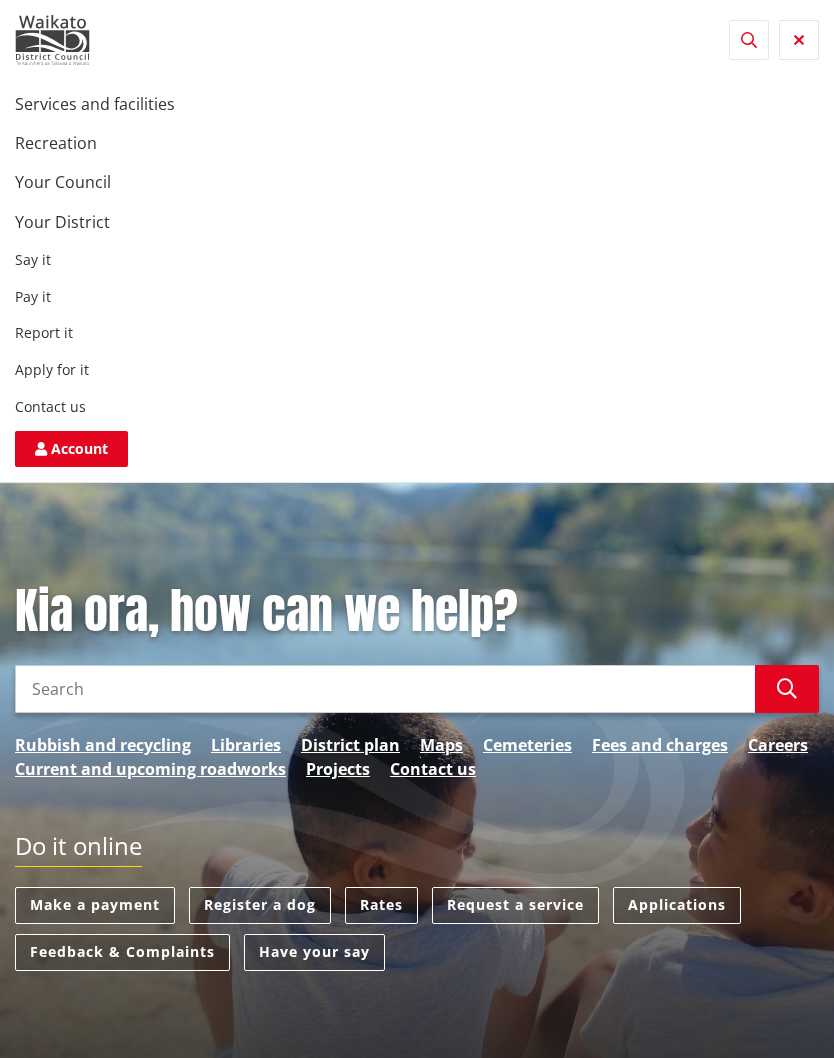 click on "Your Council" at bounding box center [63, 182] 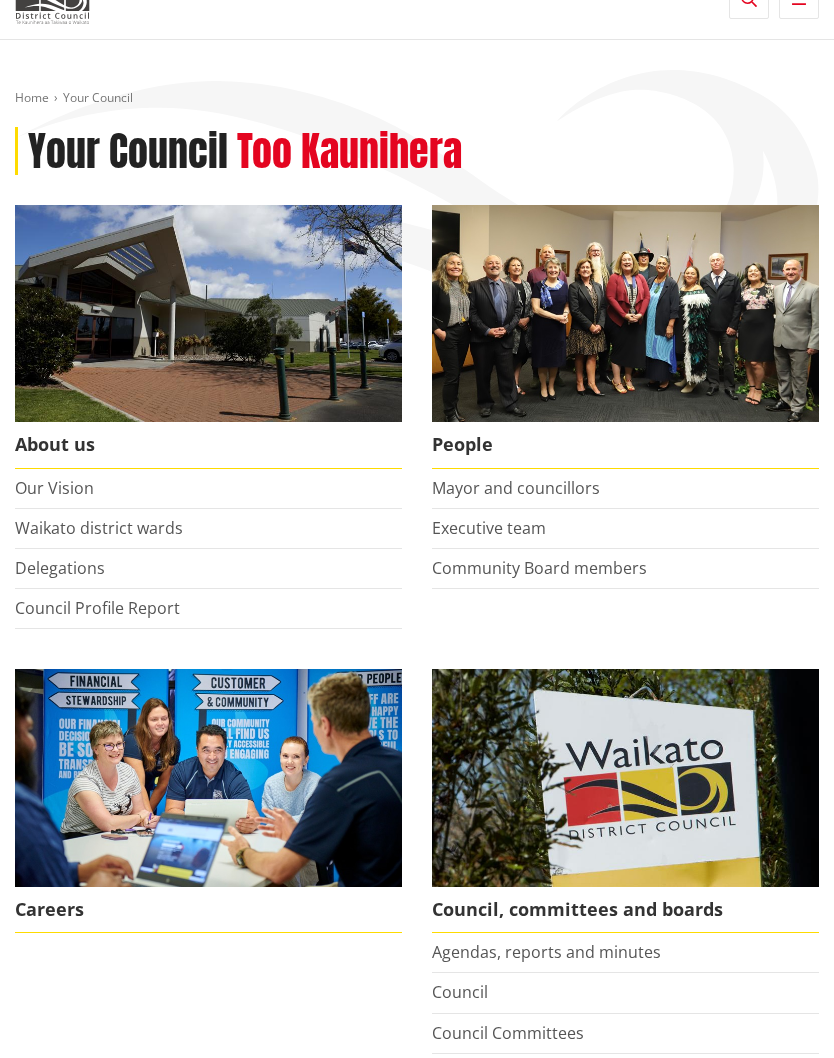 scroll, scrollTop: 41, scrollLeft: 0, axis: vertical 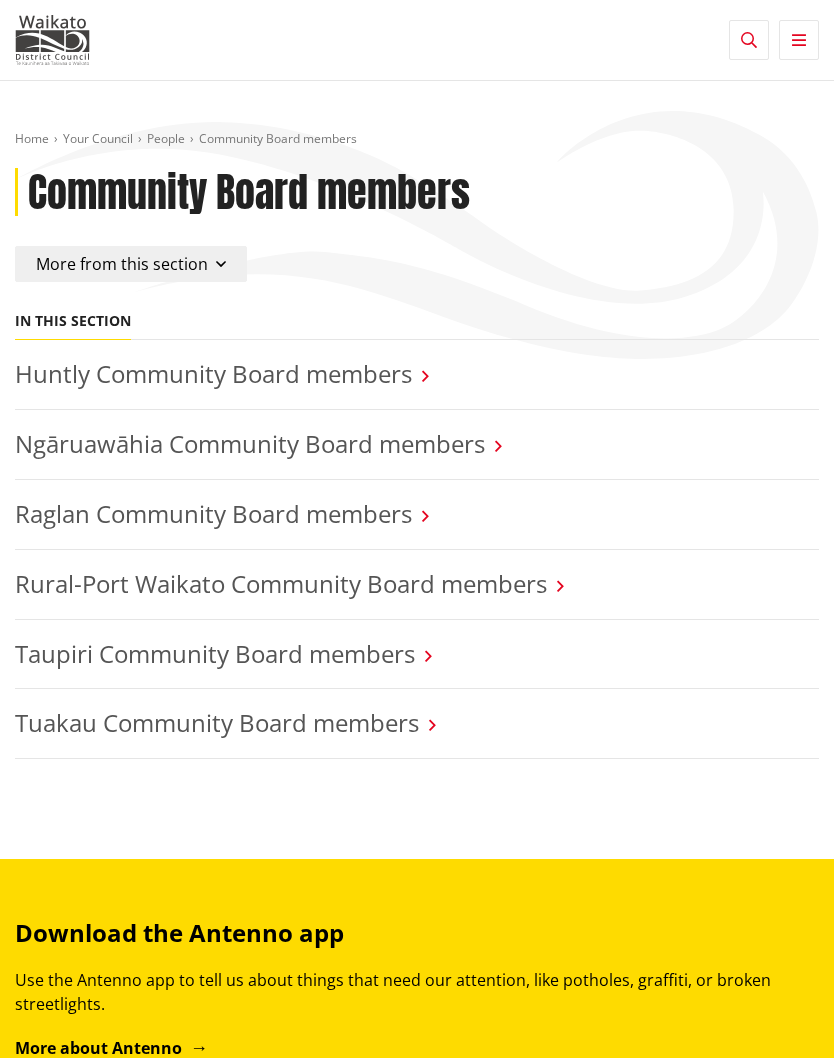 click at bounding box center [560, 586] 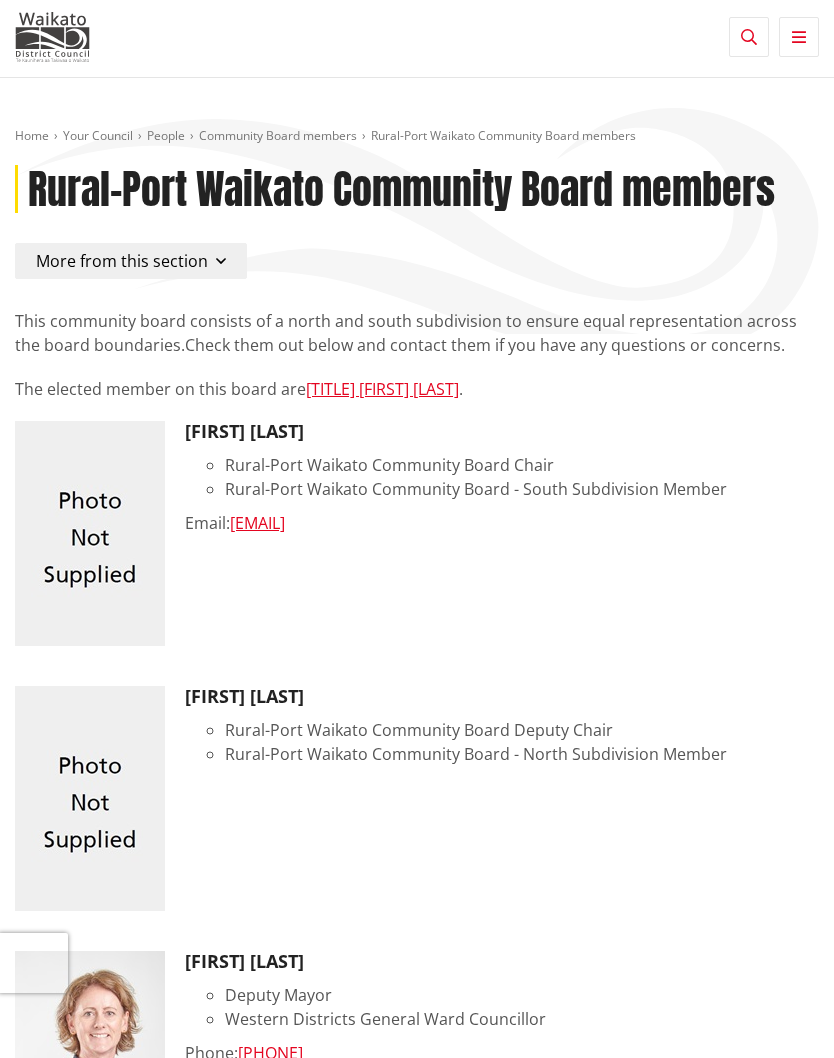 scroll, scrollTop: 0, scrollLeft: 0, axis: both 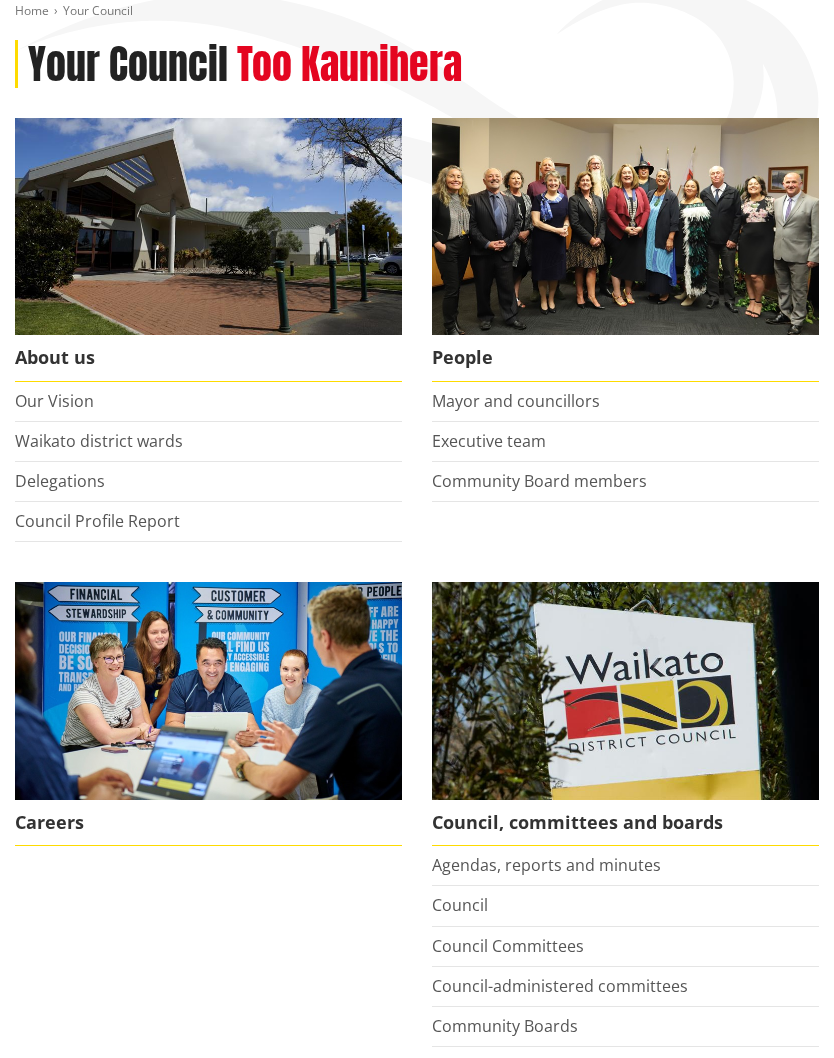 click on "Careers" at bounding box center [208, 823] 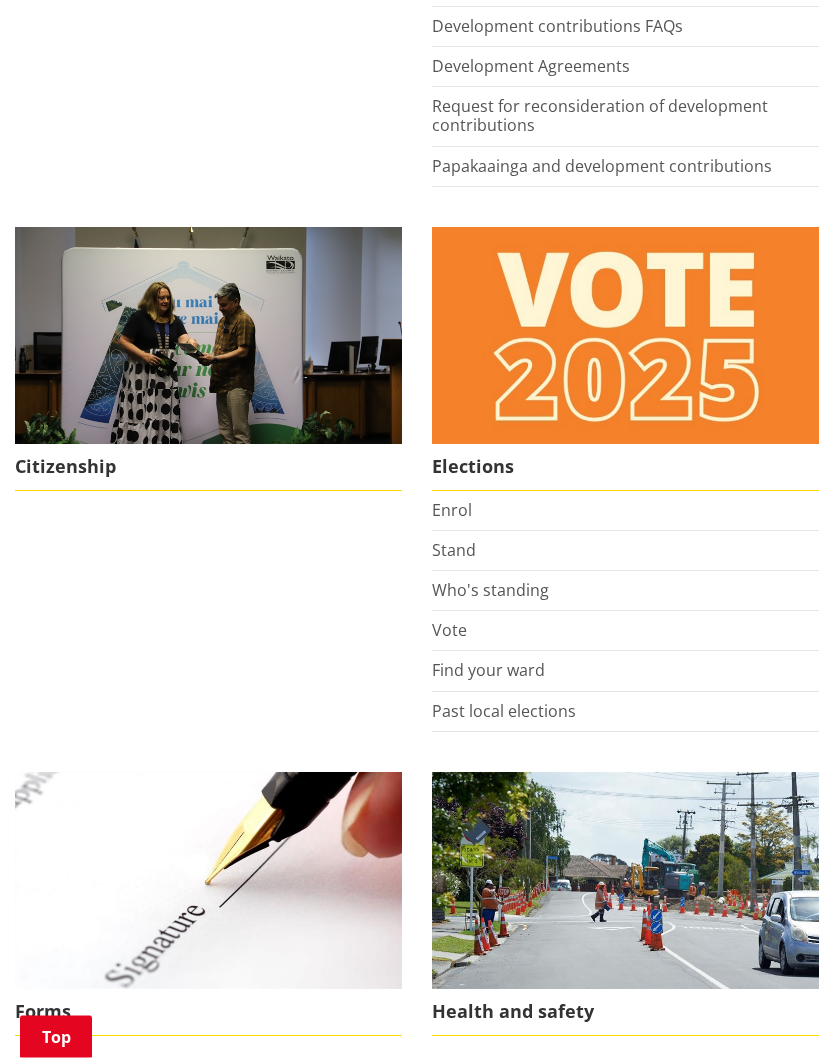 scroll, scrollTop: 2178, scrollLeft: 0, axis: vertical 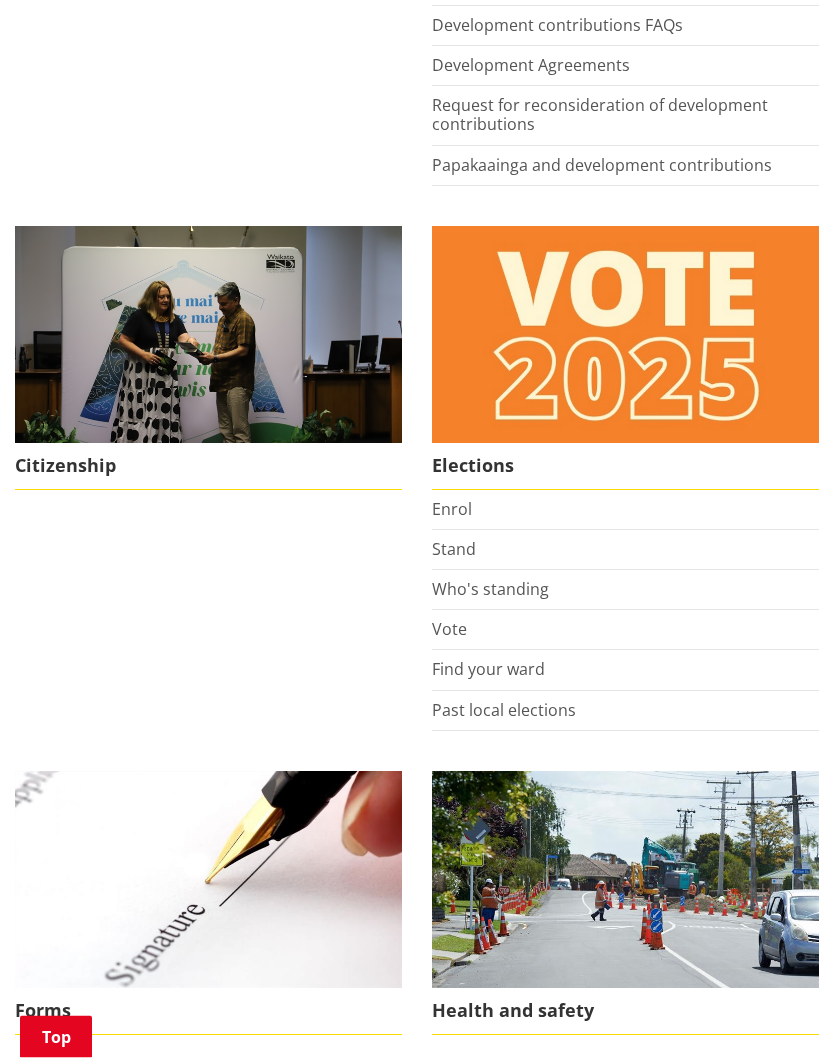 click on "Who's standing" at bounding box center (490, 590) 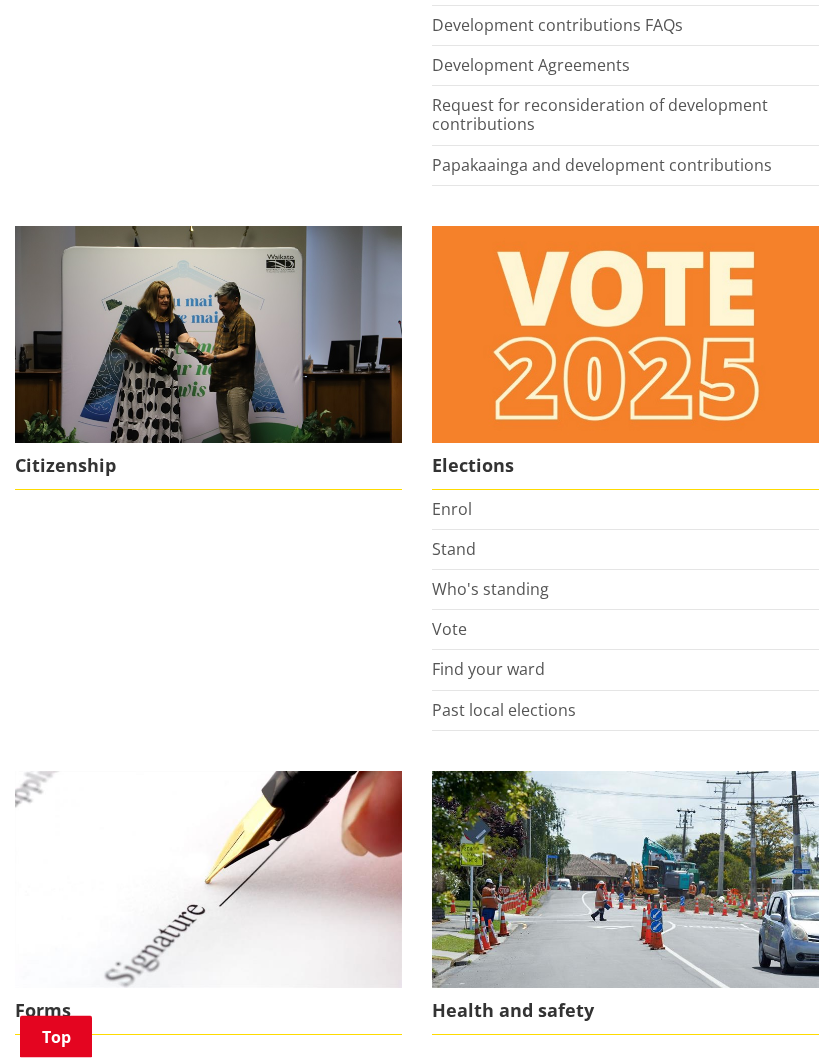 scroll, scrollTop: 2266, scrollLeft: 0, axis: vertical 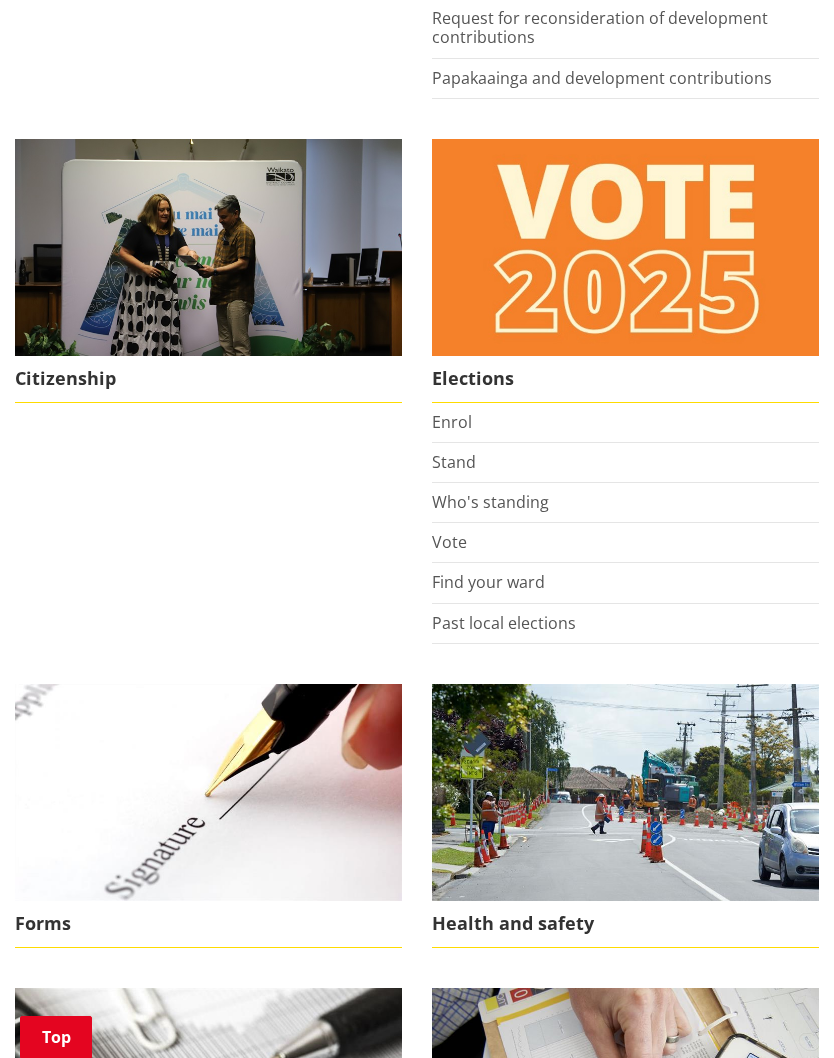 click on "Find your ward" at bounding box center [625, 583] 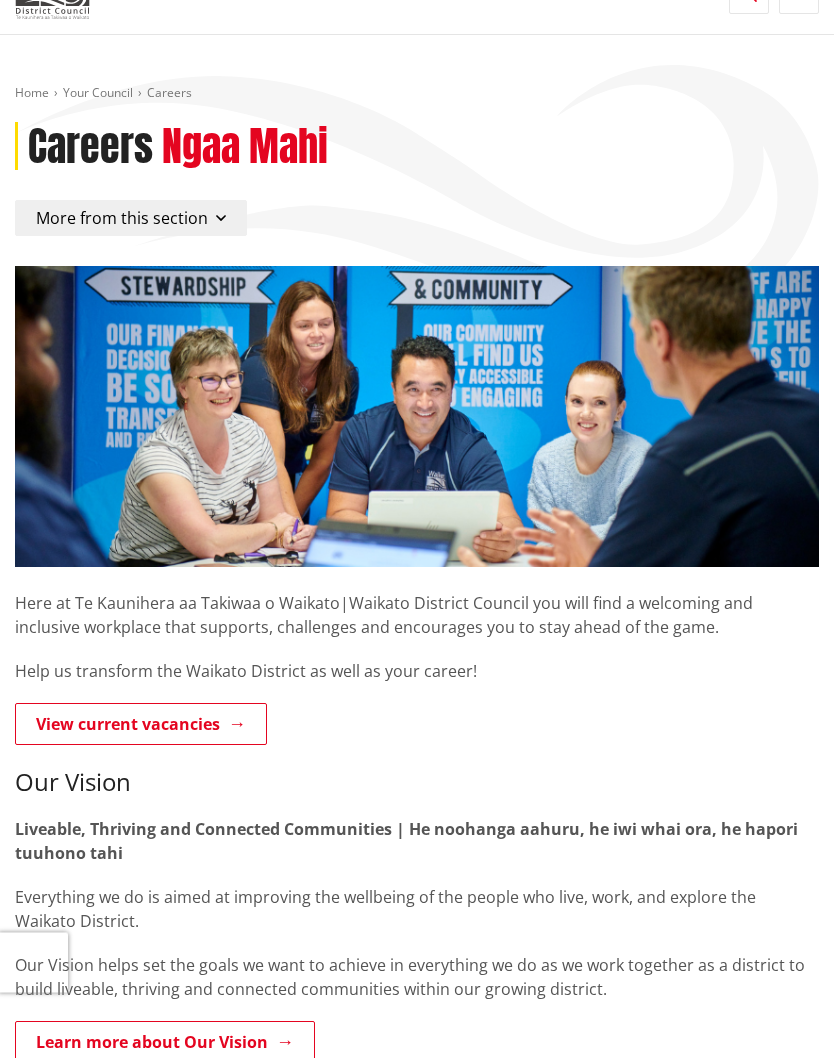 scroll, scrollTop: 58, scrollLeft: 0, axis: vertical 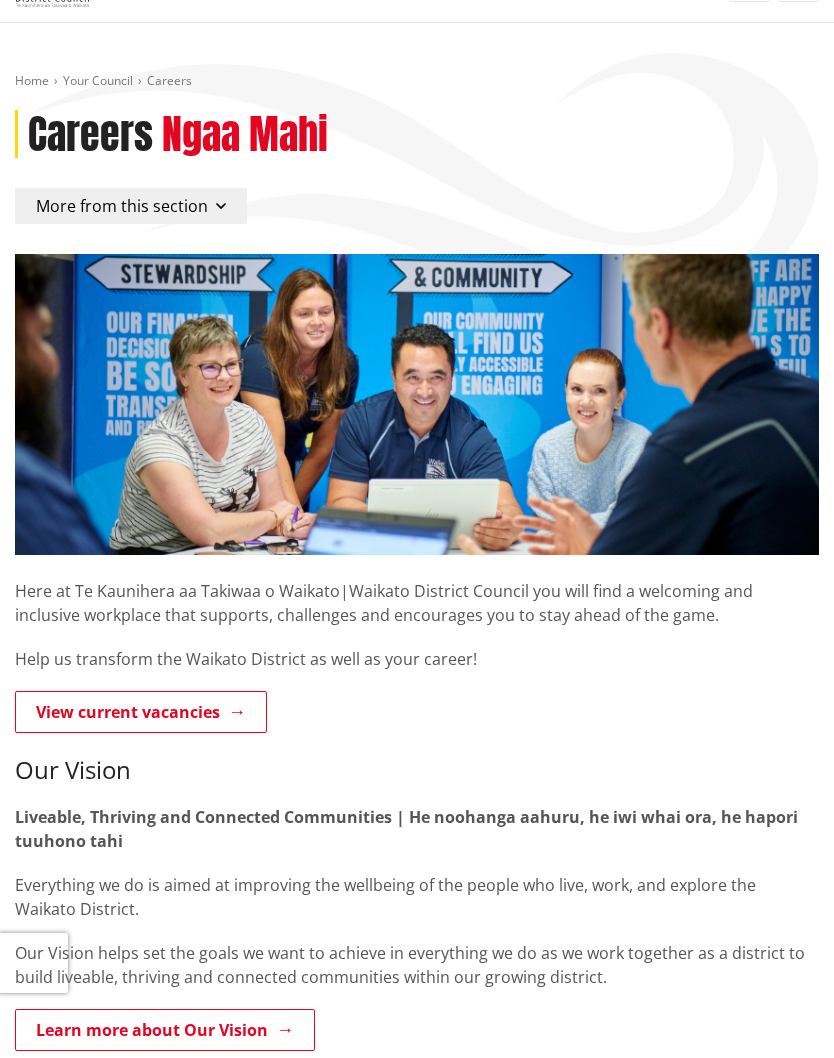 click on "View current vacancies" at bounding box center [141, 712] 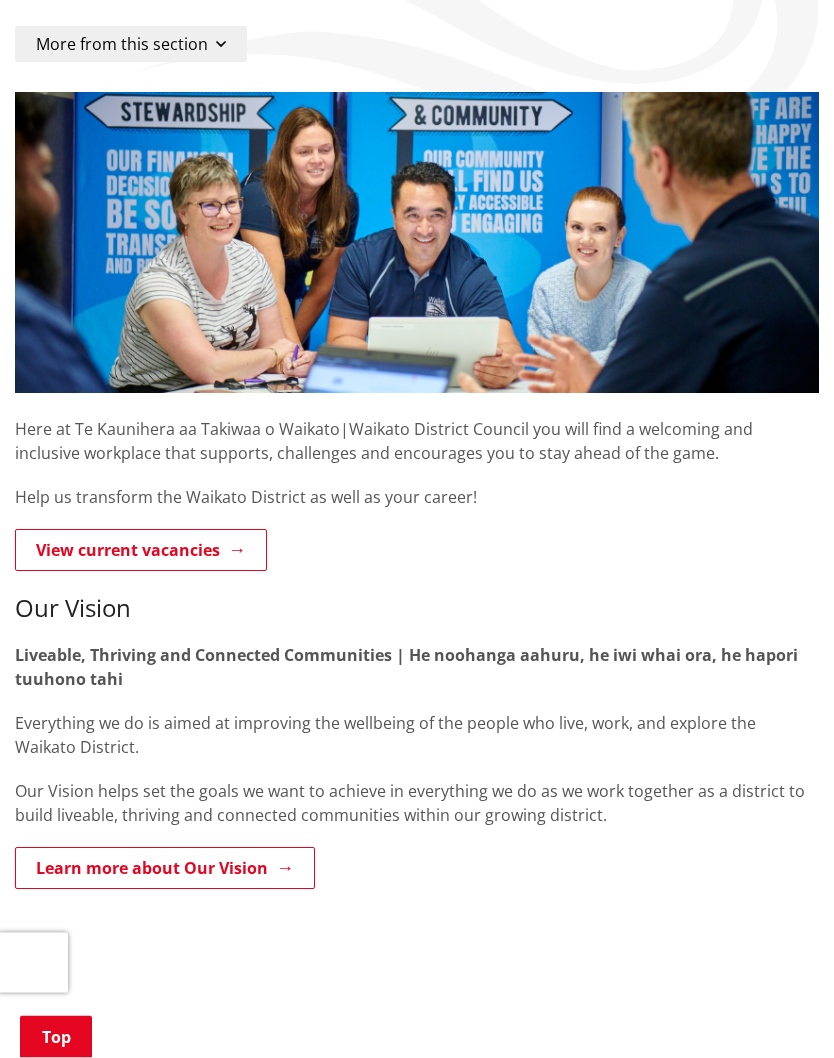 scroll, scrollTop: 0, scrollLeft: 0, axis: both 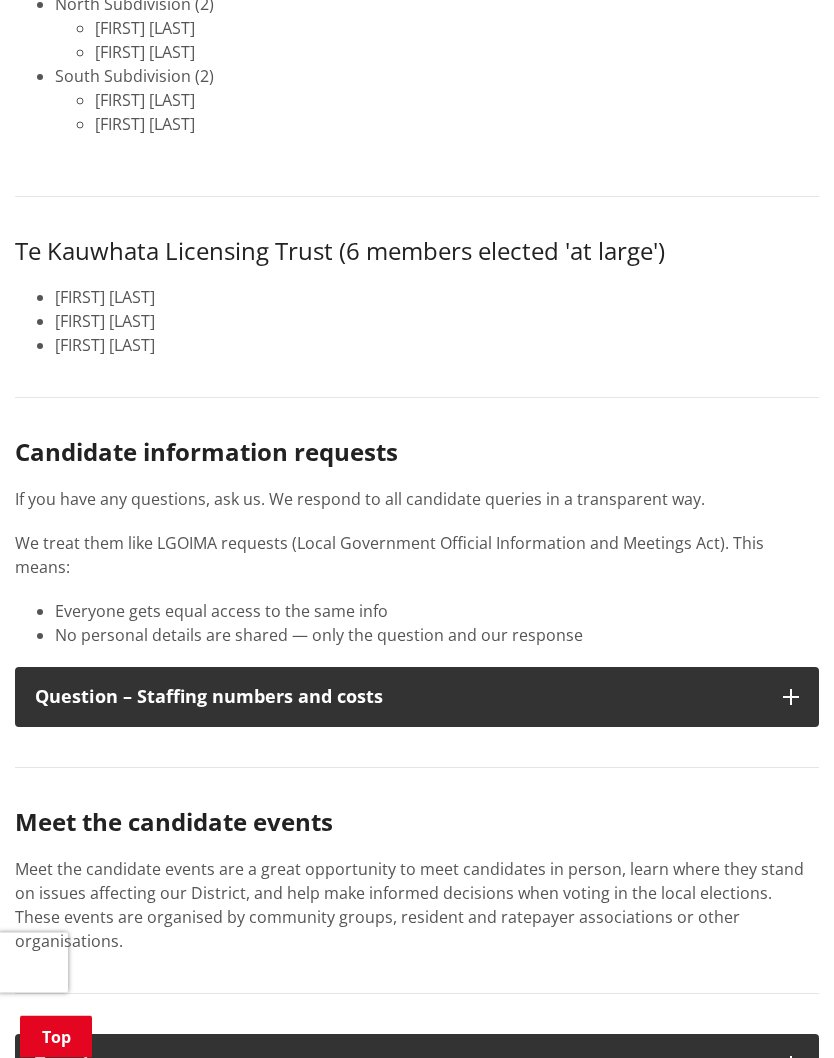 click on "Question – Staffing numbers and costs" at bounding box center (417, 698) 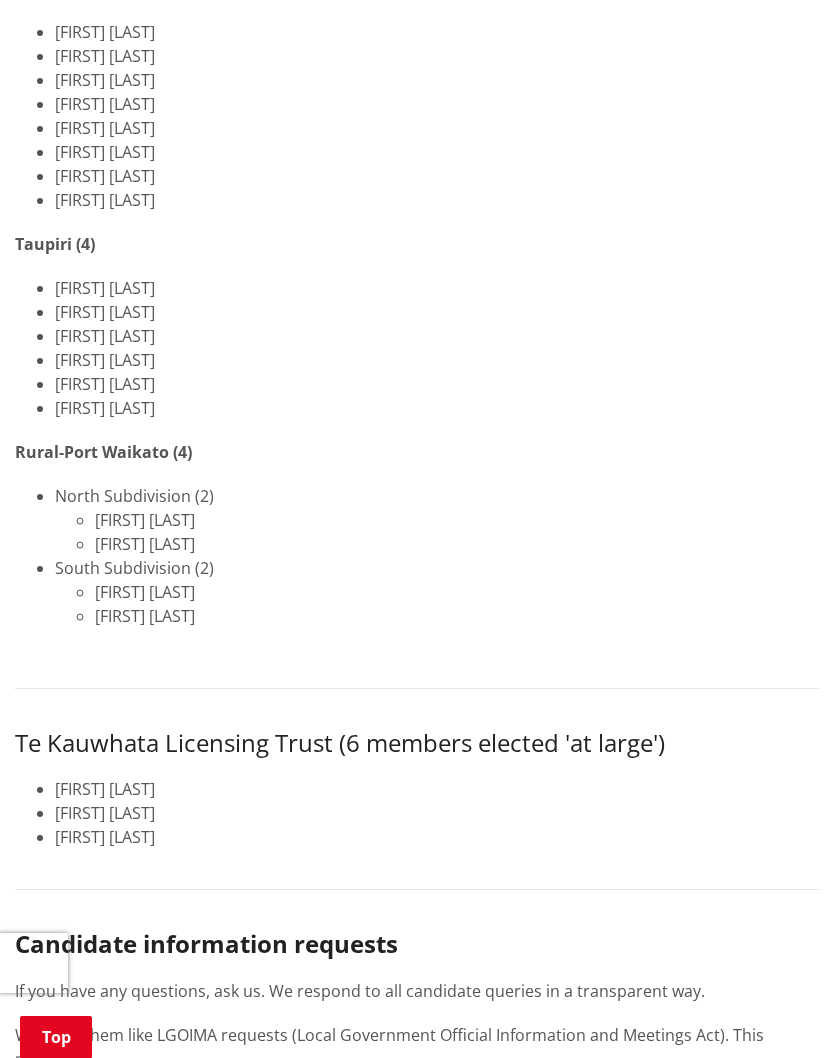 scroll, scrollTop: 2980, scrollLeft: 0, axis: vertical 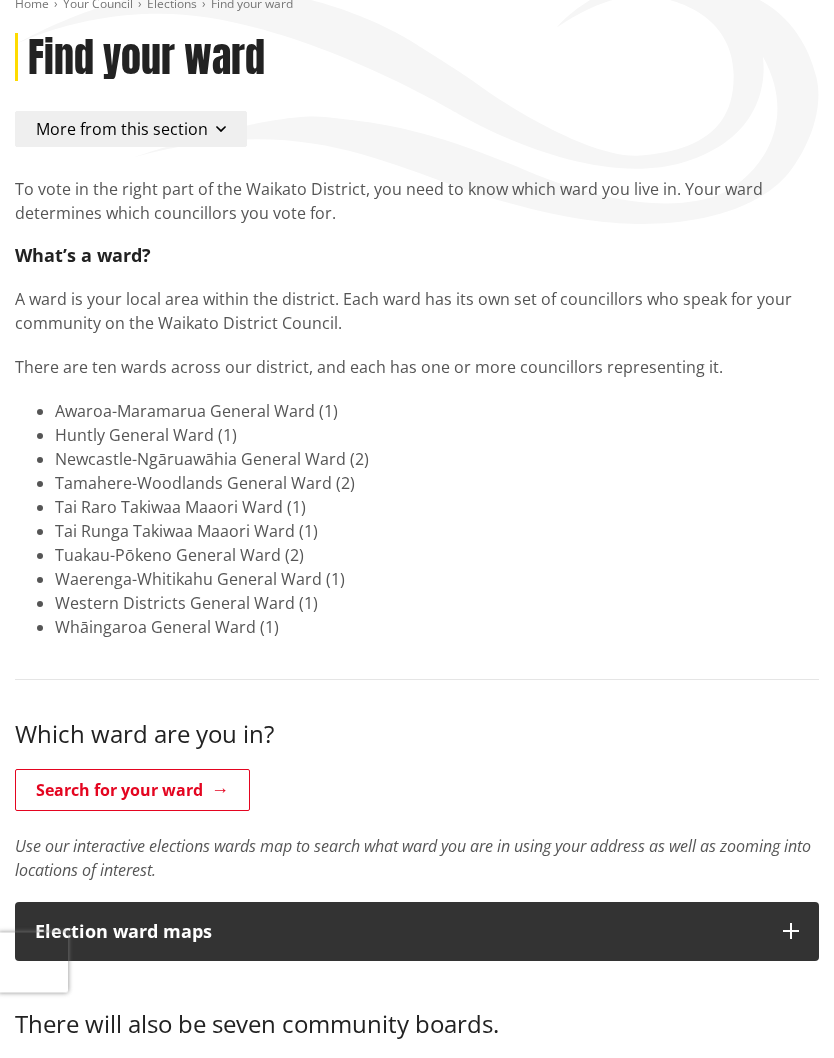 click on "Search for your ward" at bounding box center [132, 791] 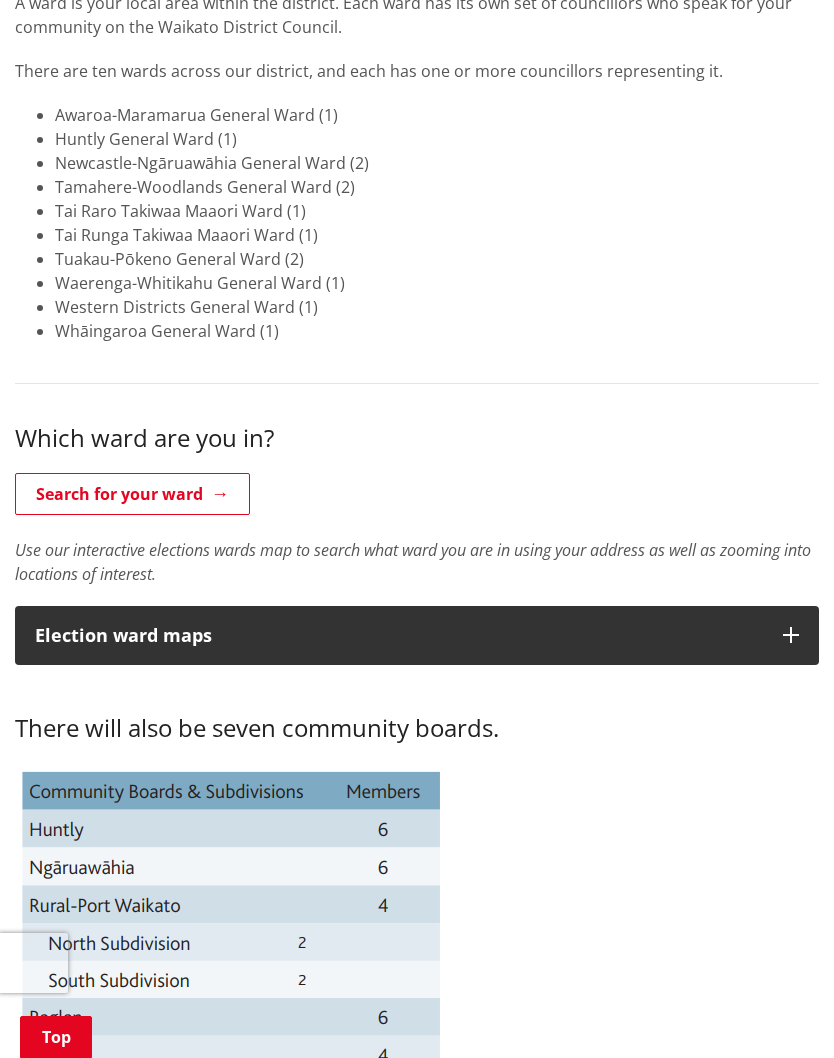scroll, scrollTop: 432, scrollLeft: 0, axis: vertical 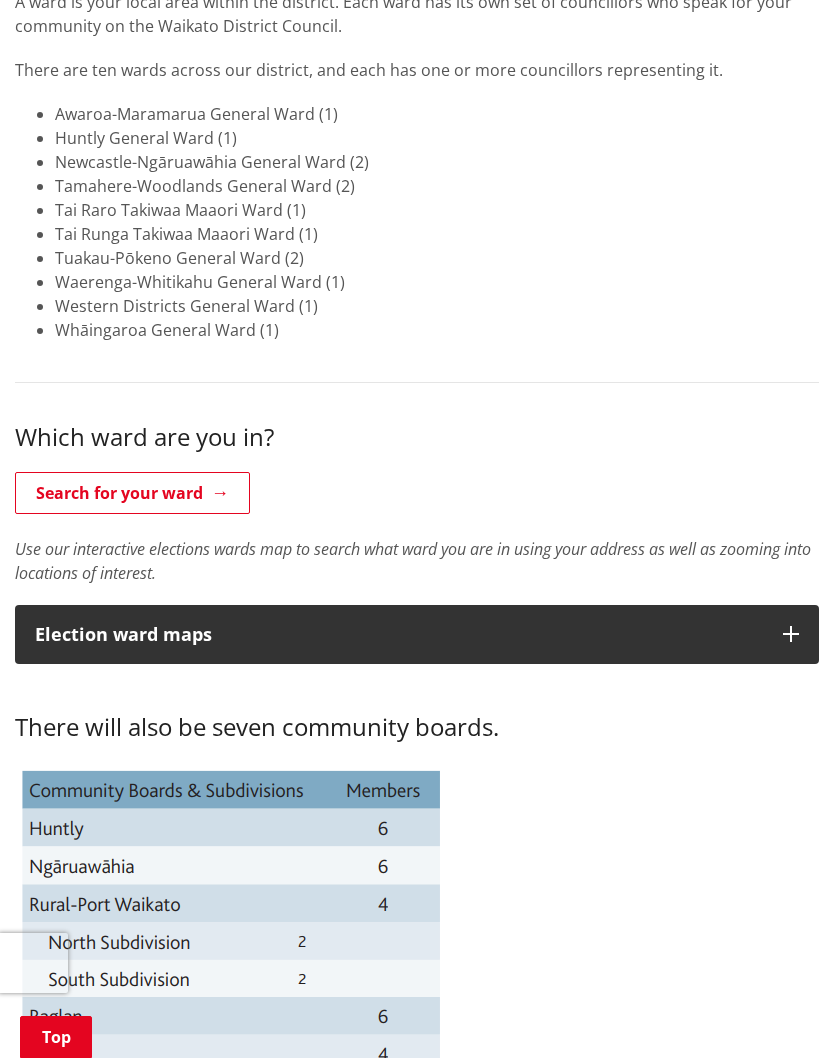 click on "Search for your ward" at bounding box center [132, 493] 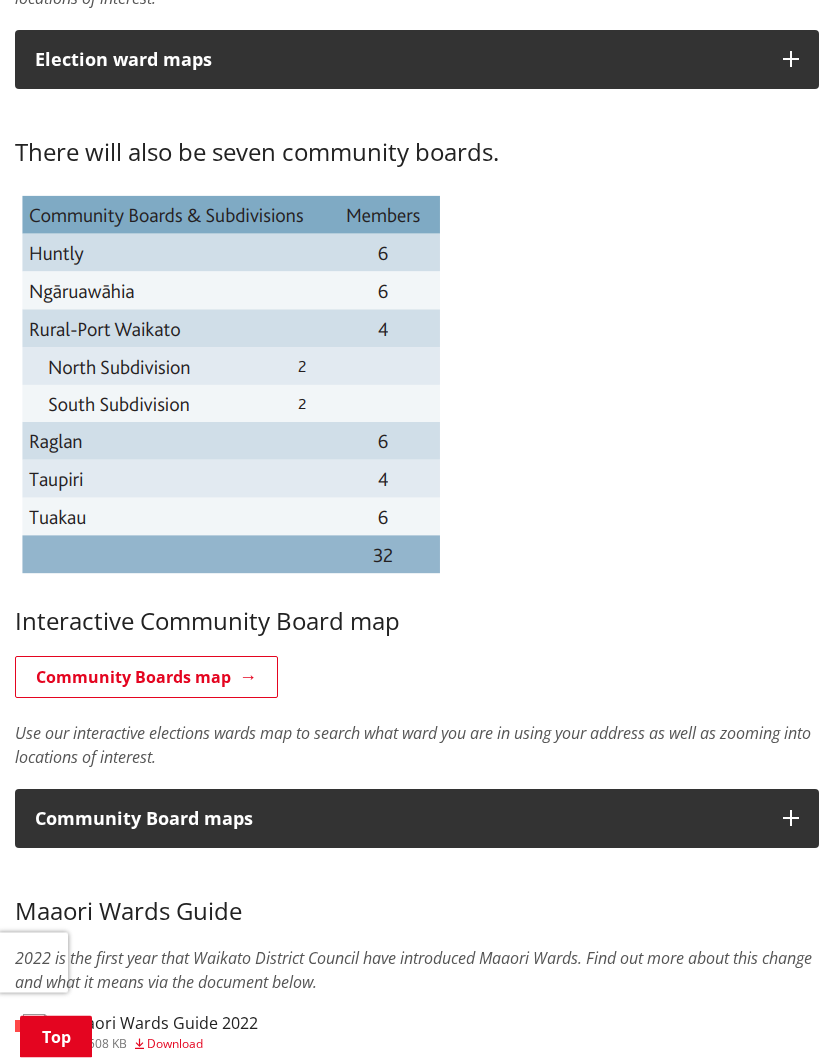 scroll, scrollTop: 1007, scrollLeft: 0, axis: vertical 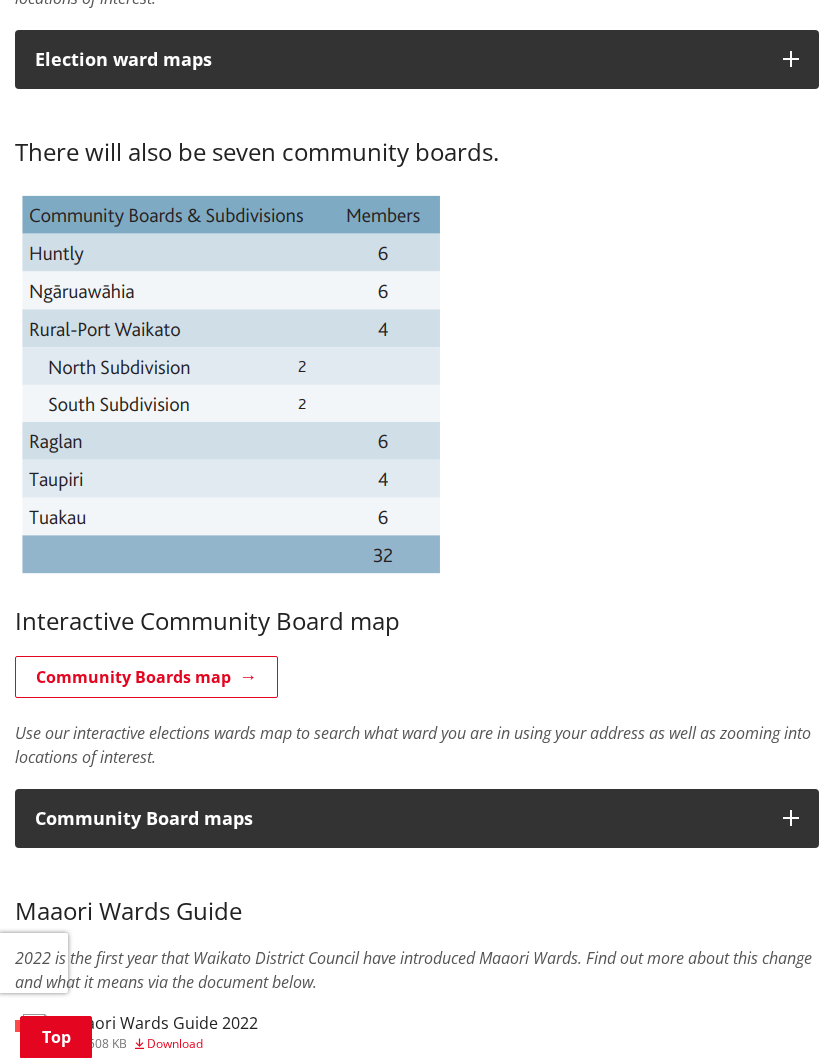 click on "Community Boards map" at bounding box center (146, 677) 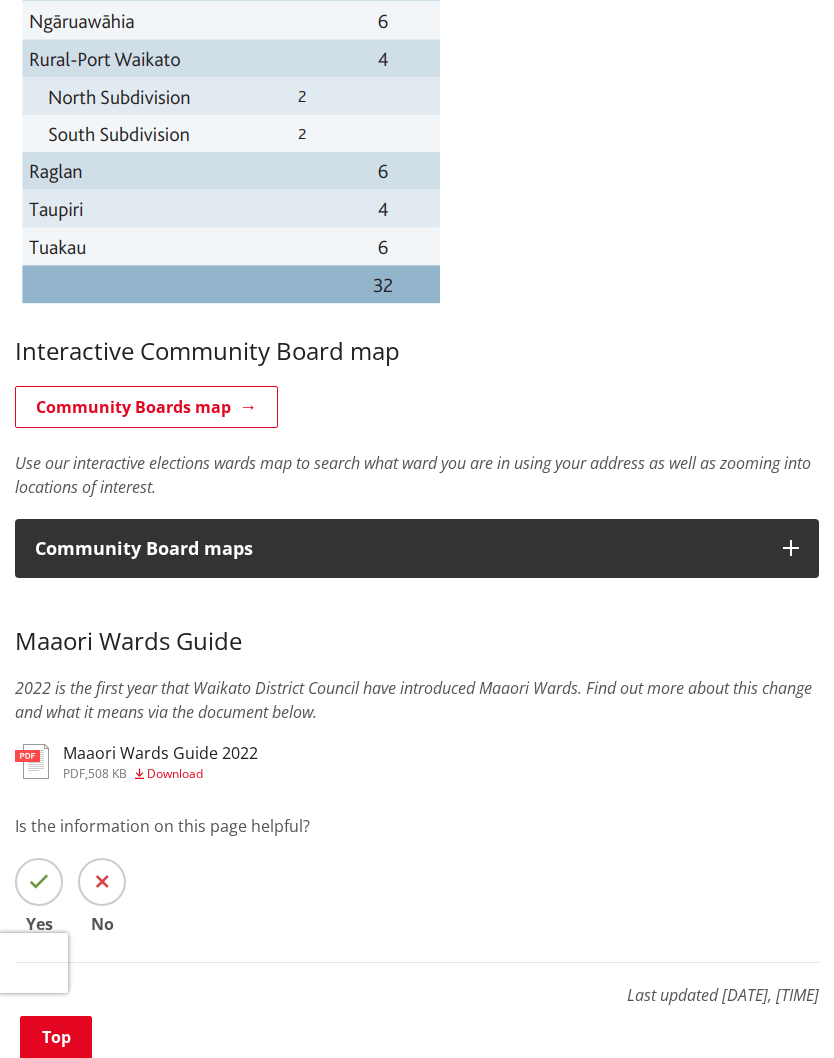 scroll, scrollTop: 1288, scrollLeft: 0, axis: vertical 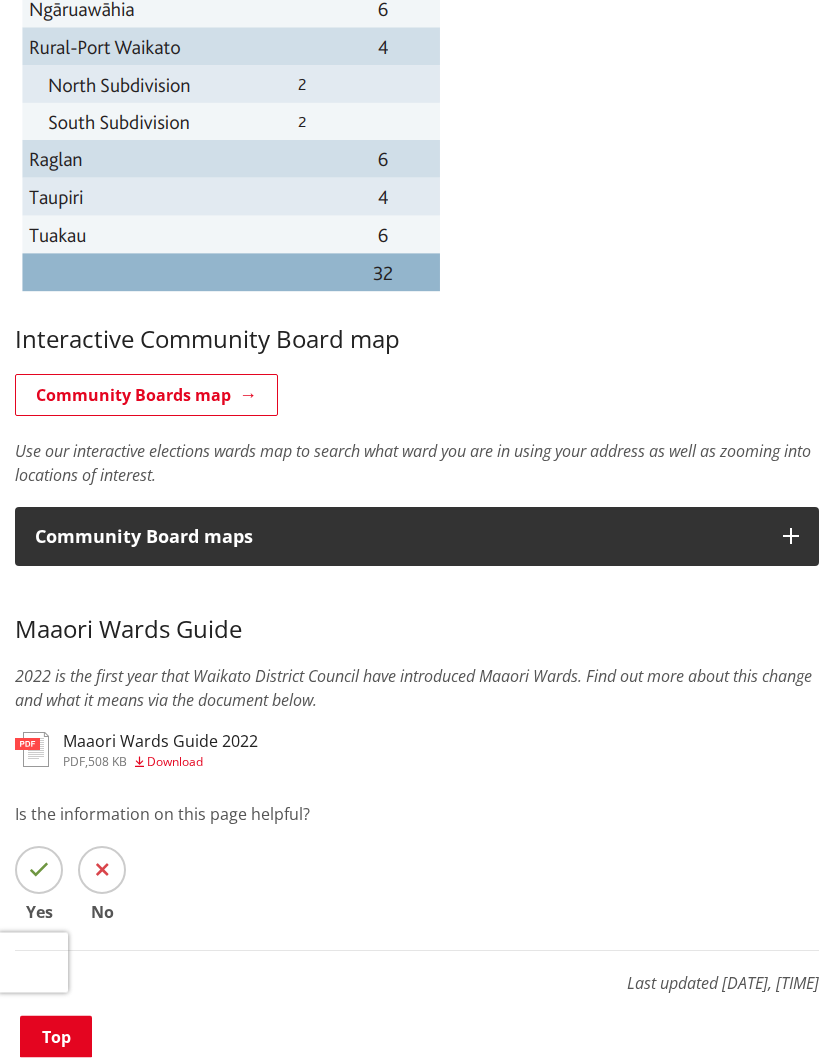 click on "Maaori Wards Guide 2022" at bounding box center [160, 742] 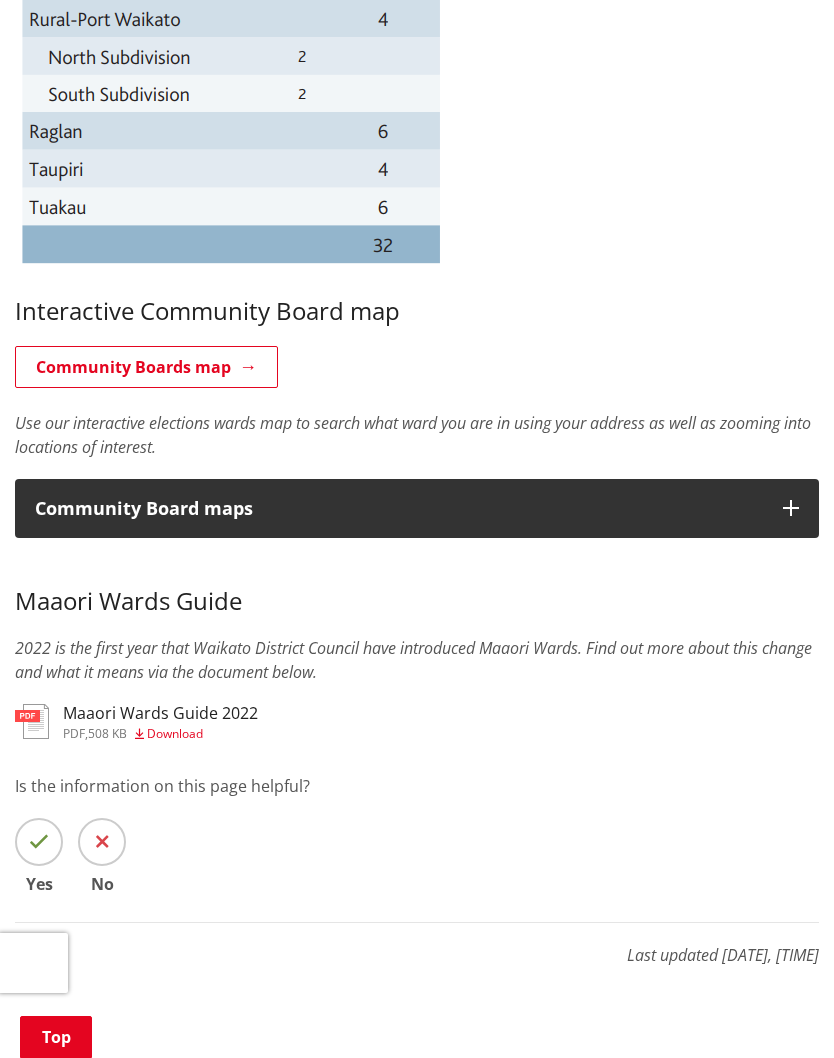 scroll, scrollTop: 1267, scrollLeft: 0, axis: vertical 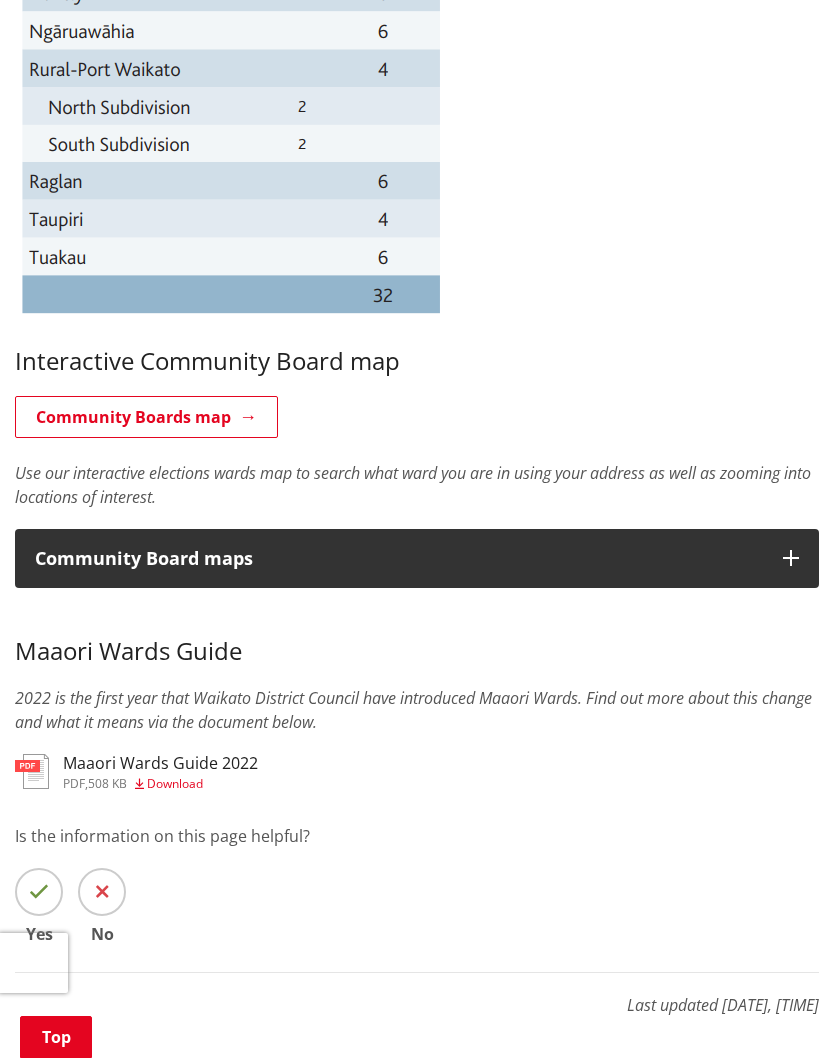 click at bounding box center [791, 558] 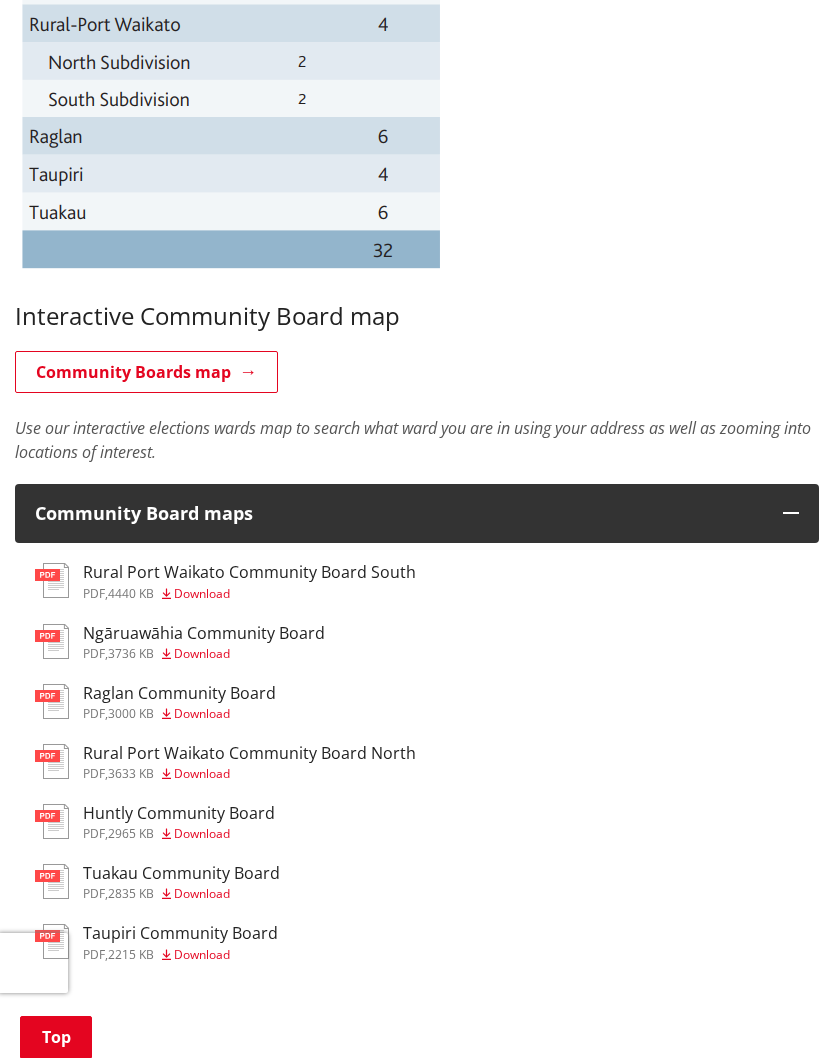scroll, scrollTop: 1310, scrollLeft: 0, axis: vertical 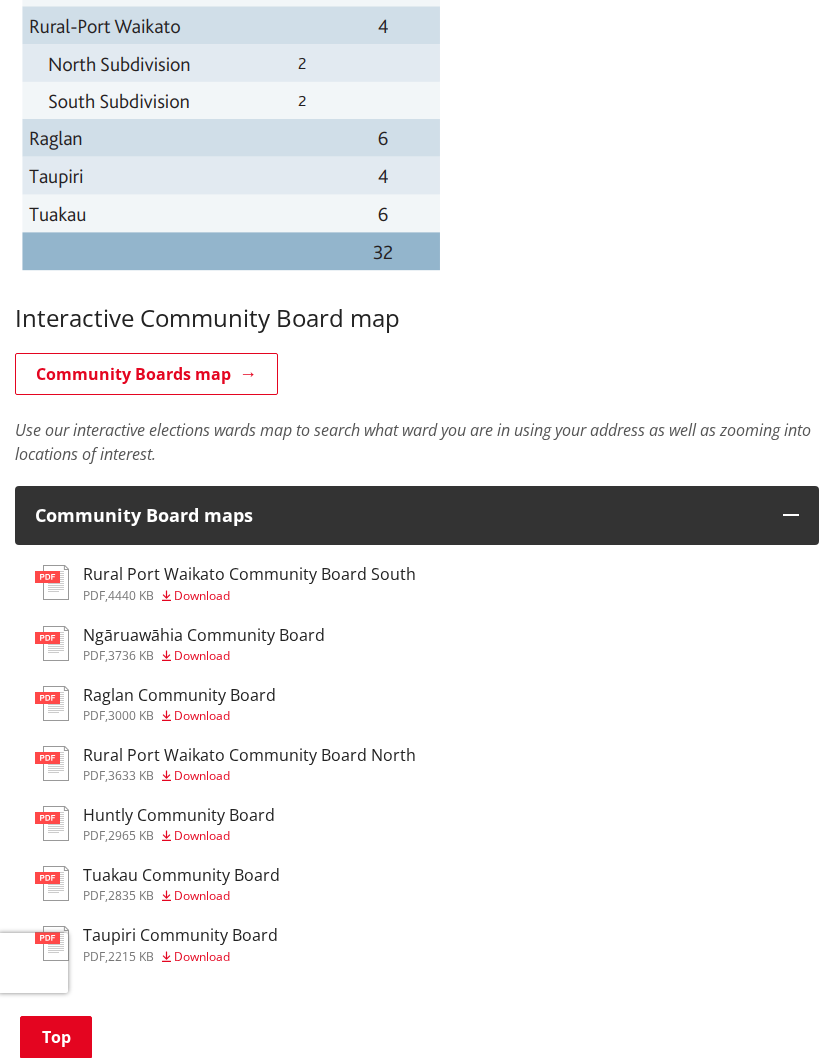 click on "Rural Port Waikato Community Board South" at bounding box center (249, 574) 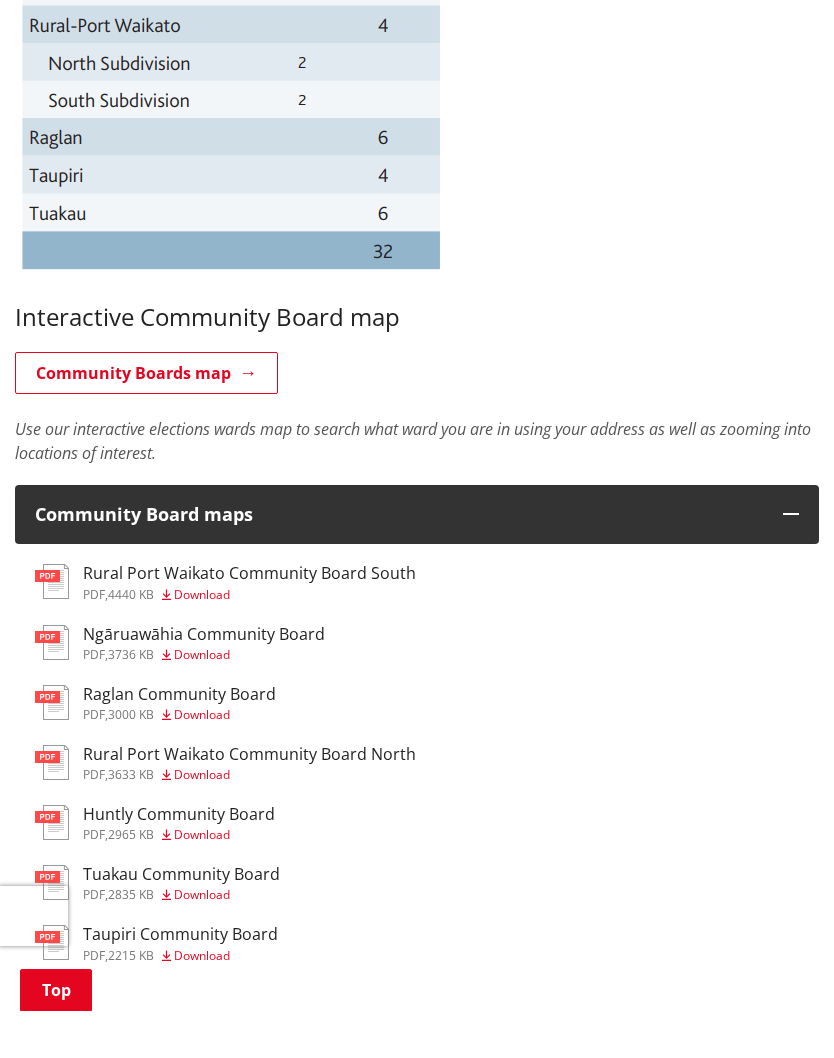 click on "Rural Port Waikato Community Board North" at bounding box center [249, 801] 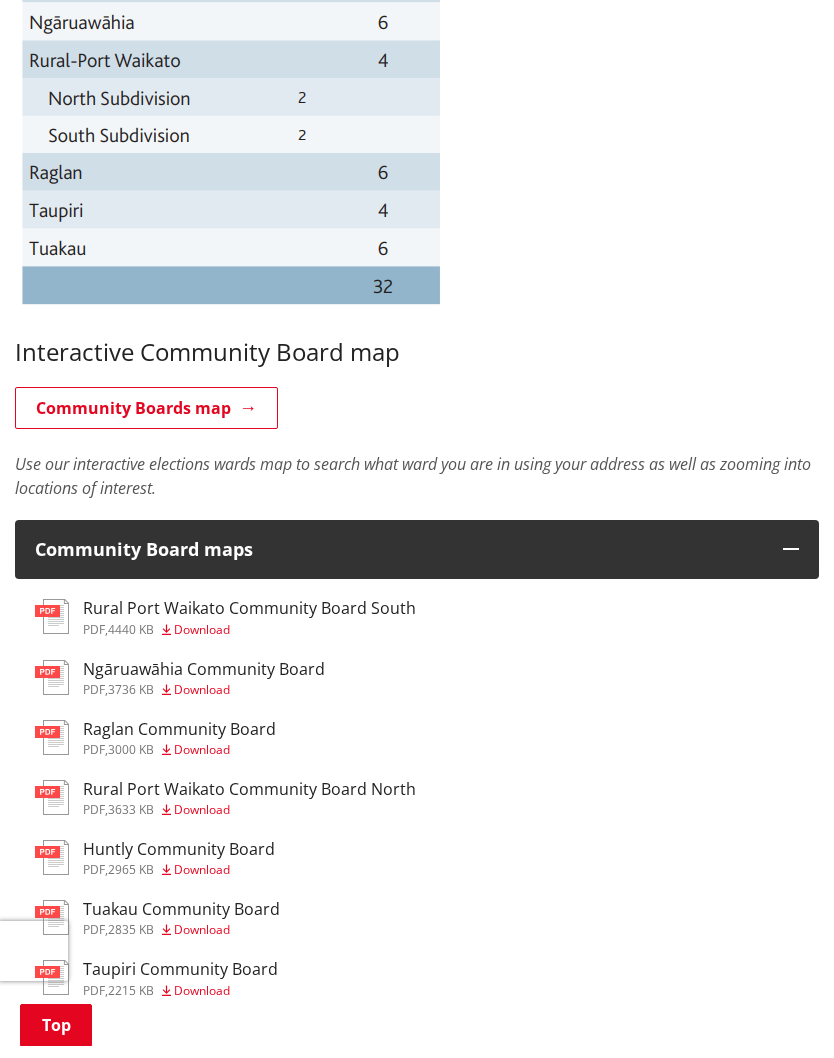 click on "Huntly Community Board" at bounding box center [179, 861] 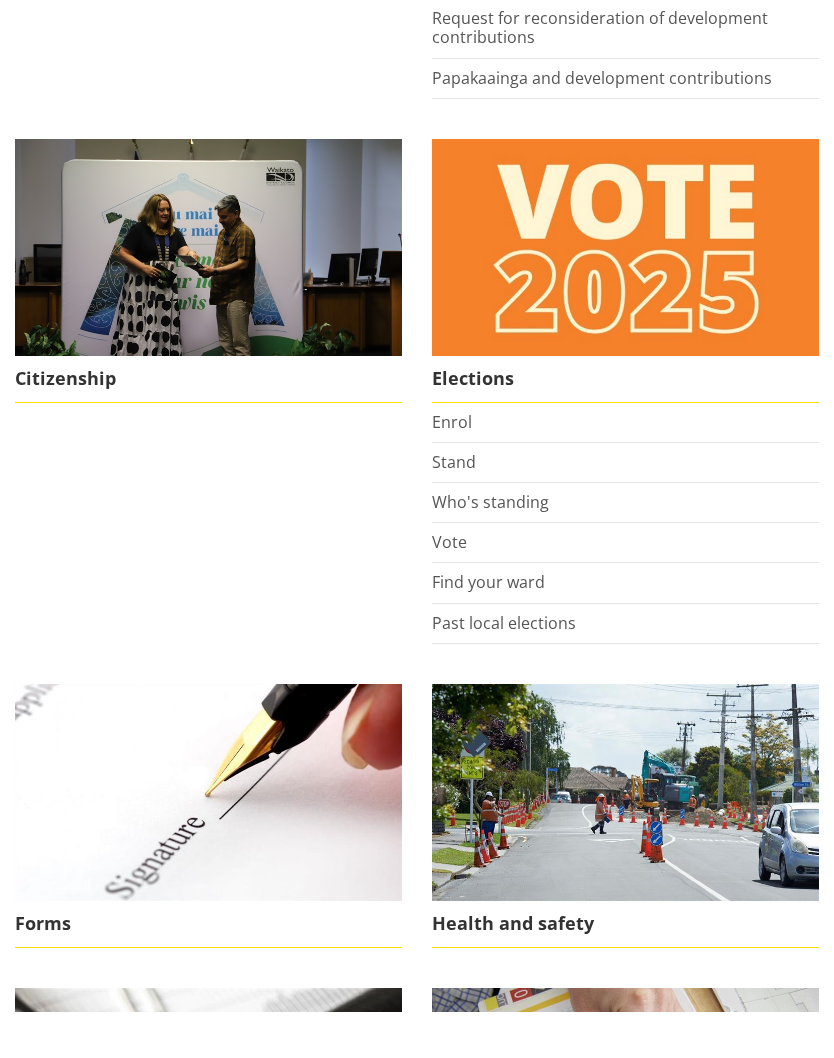 scroll, scrollTop: 2262, scrollLeft: 0, axis: vertical 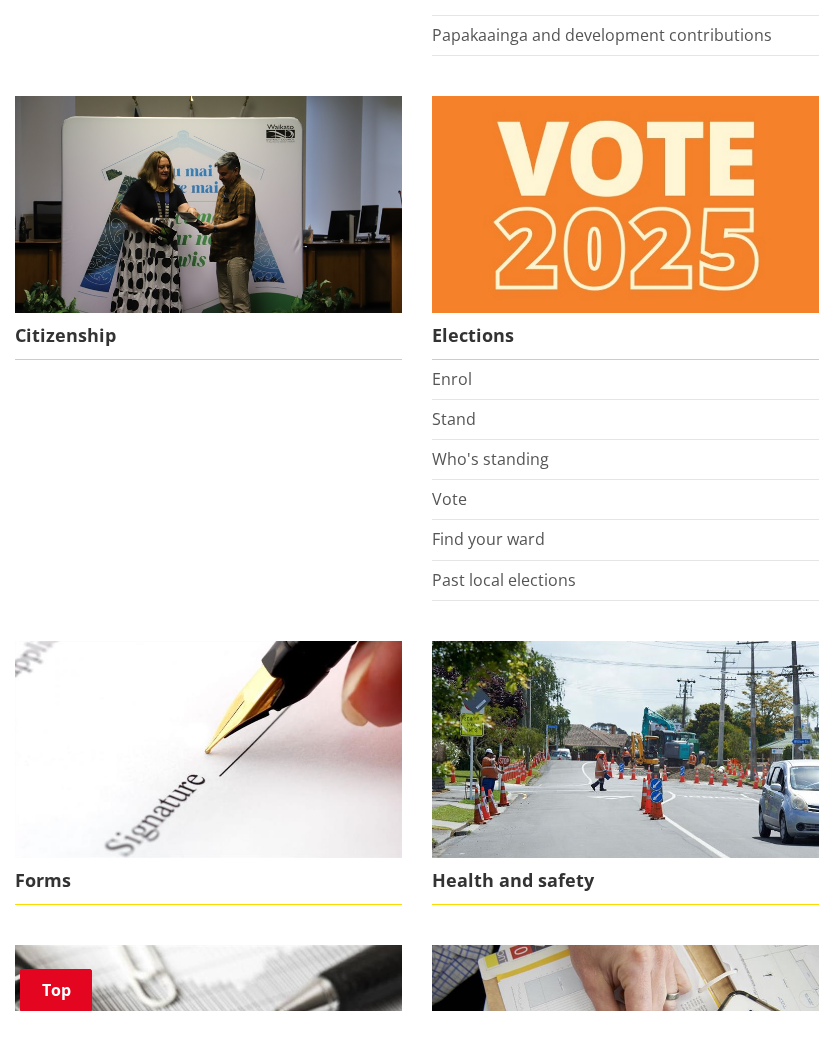 click on "Find your ward" at bounding box center (488, 586) 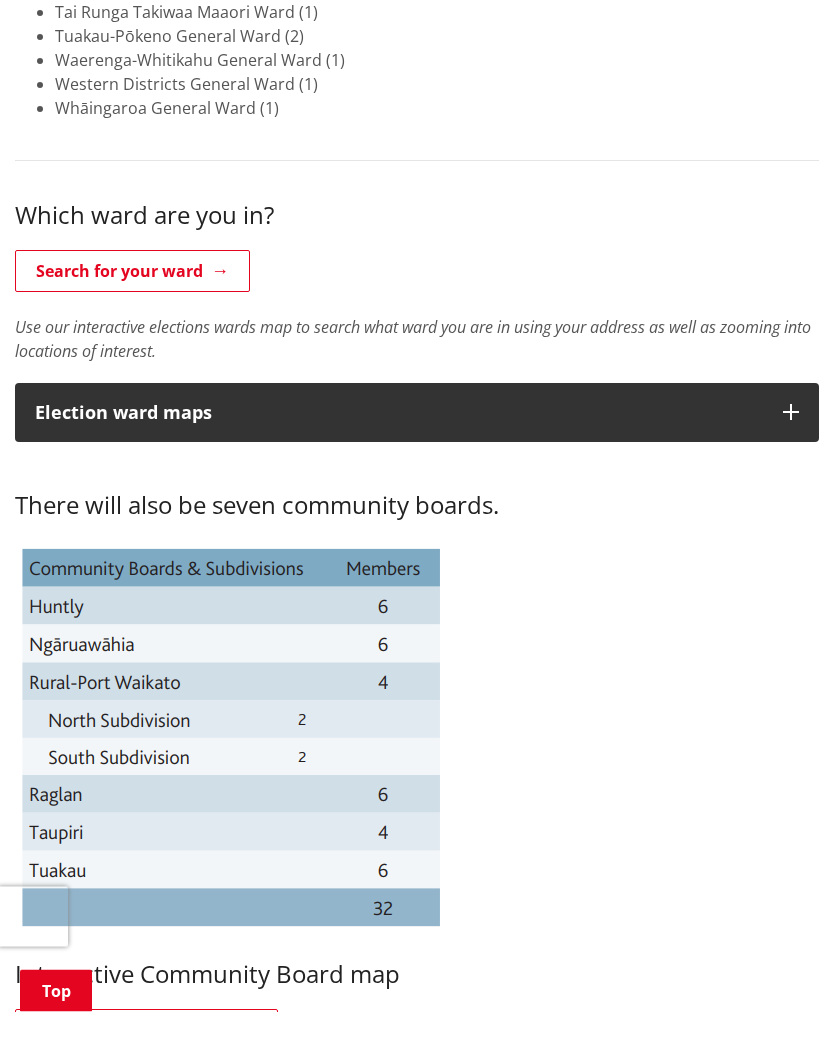 scroll, scrollTop: 619, scrollLeft: 0, axis: vertical 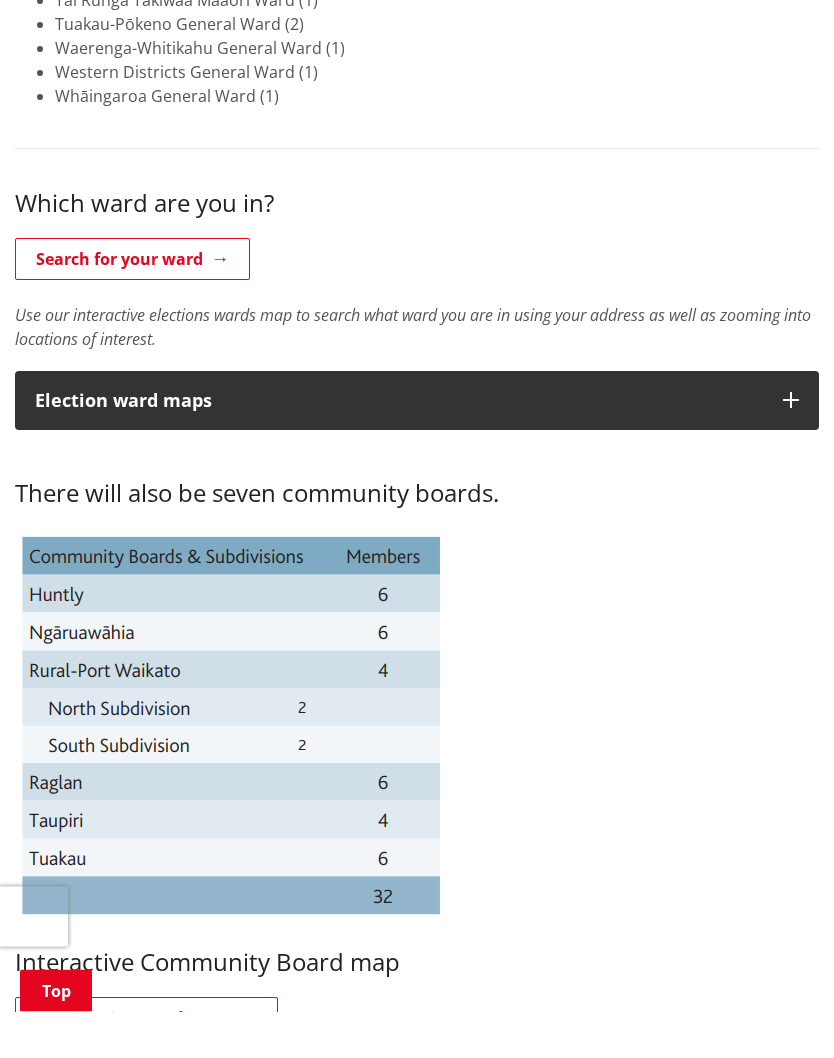 click at bounding box center (791, 447) 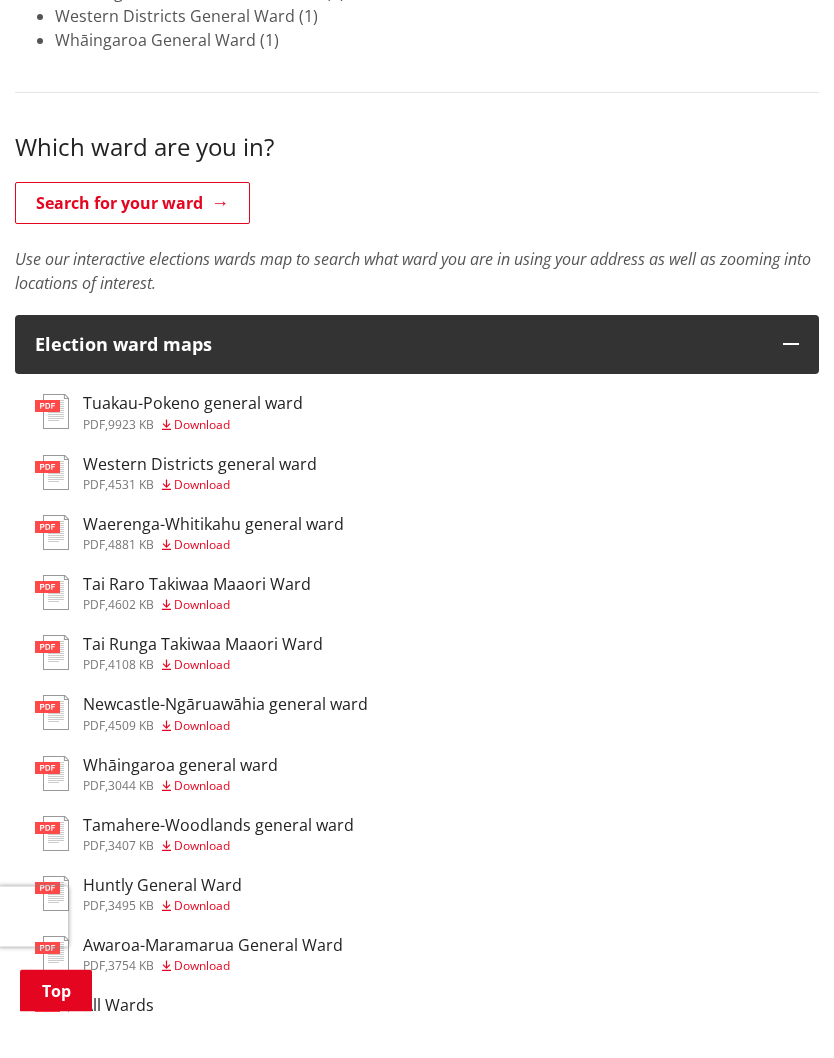 scroll, scrollTop: 694, scrollLeft: 0, axis: vertical 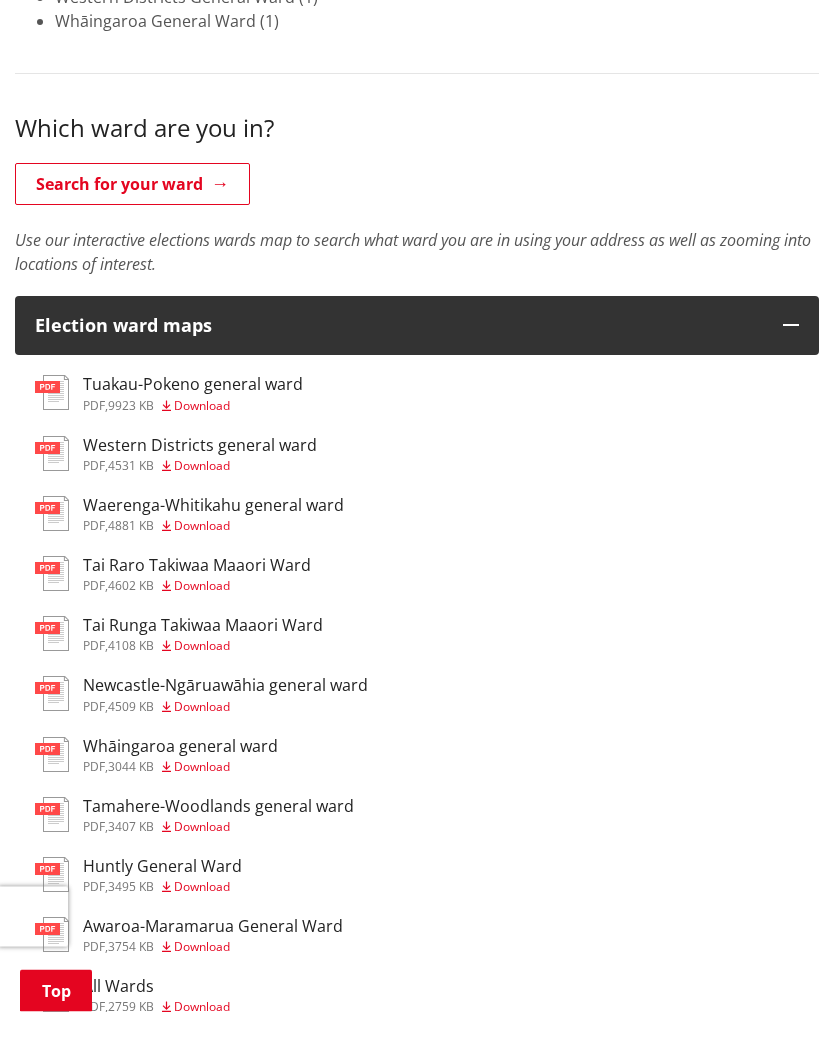 click on "Tai Raro Takiwaa Maaori Ward" at bounding box center (197, 612) 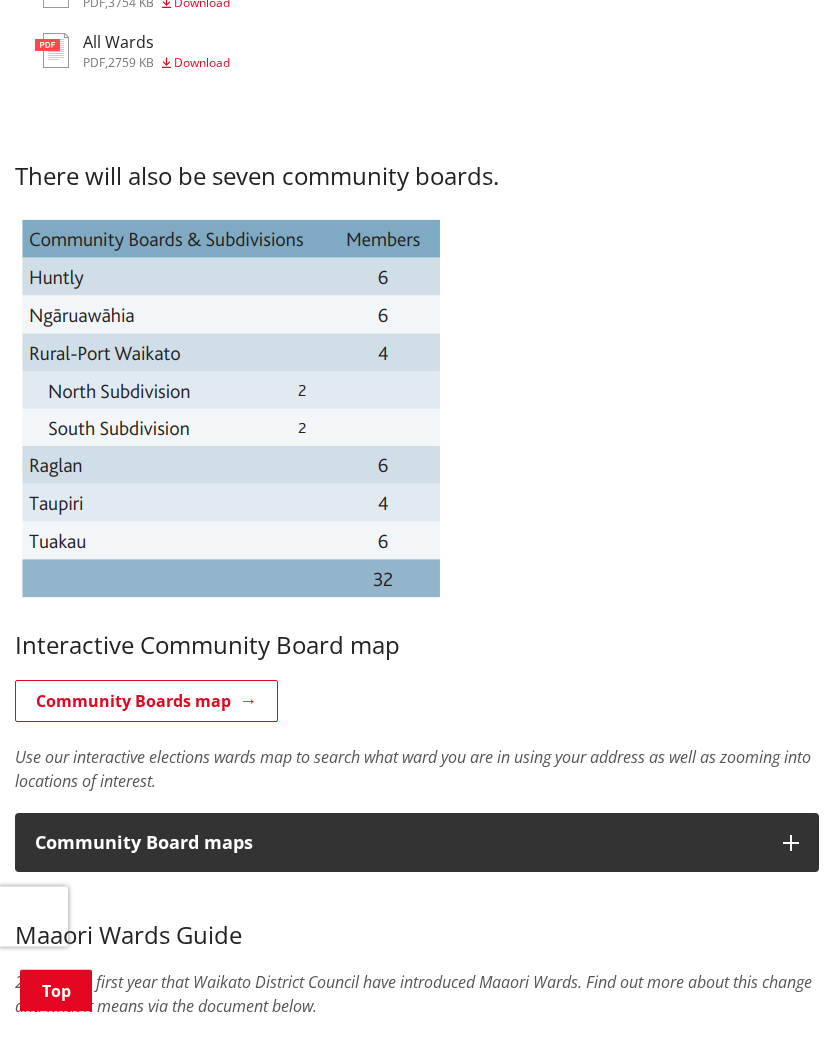 scroll, scrollTop: 1681, scrollLeft: 0, axis: vertical 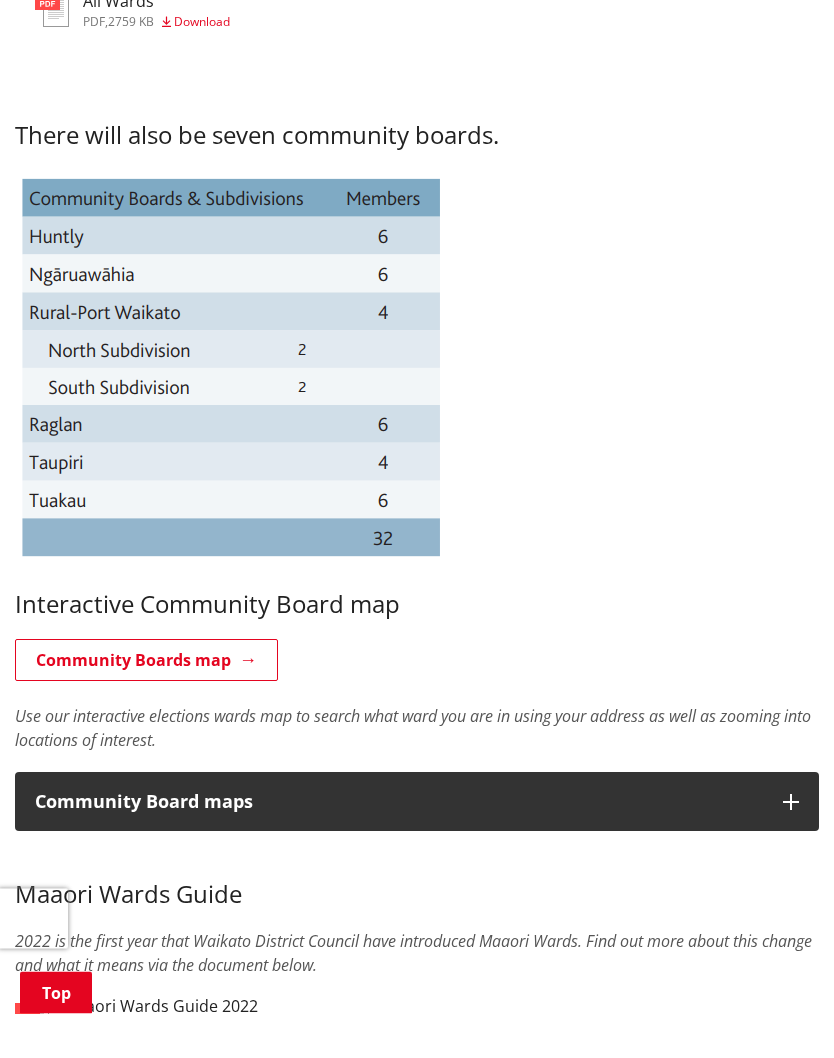 click on "Community Boards map" at bounding box center (146, 705) 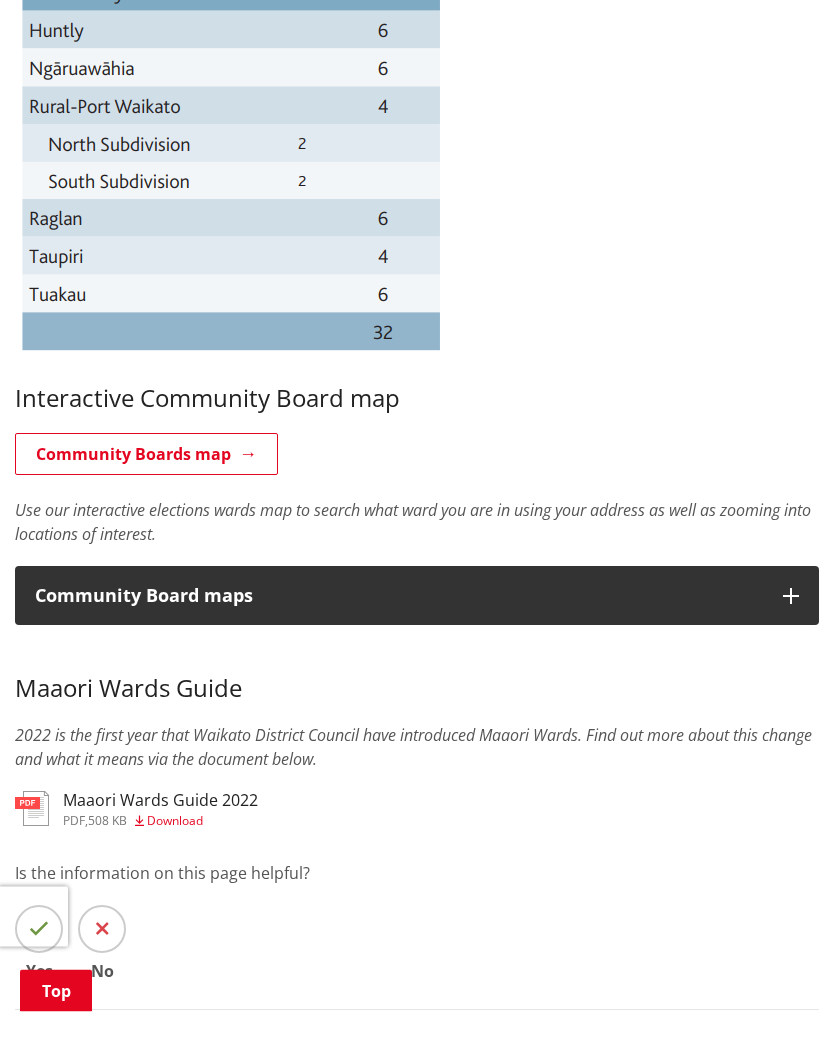 scroll, scrollTop: 1918, scrollLeft: 0, axis: vertical 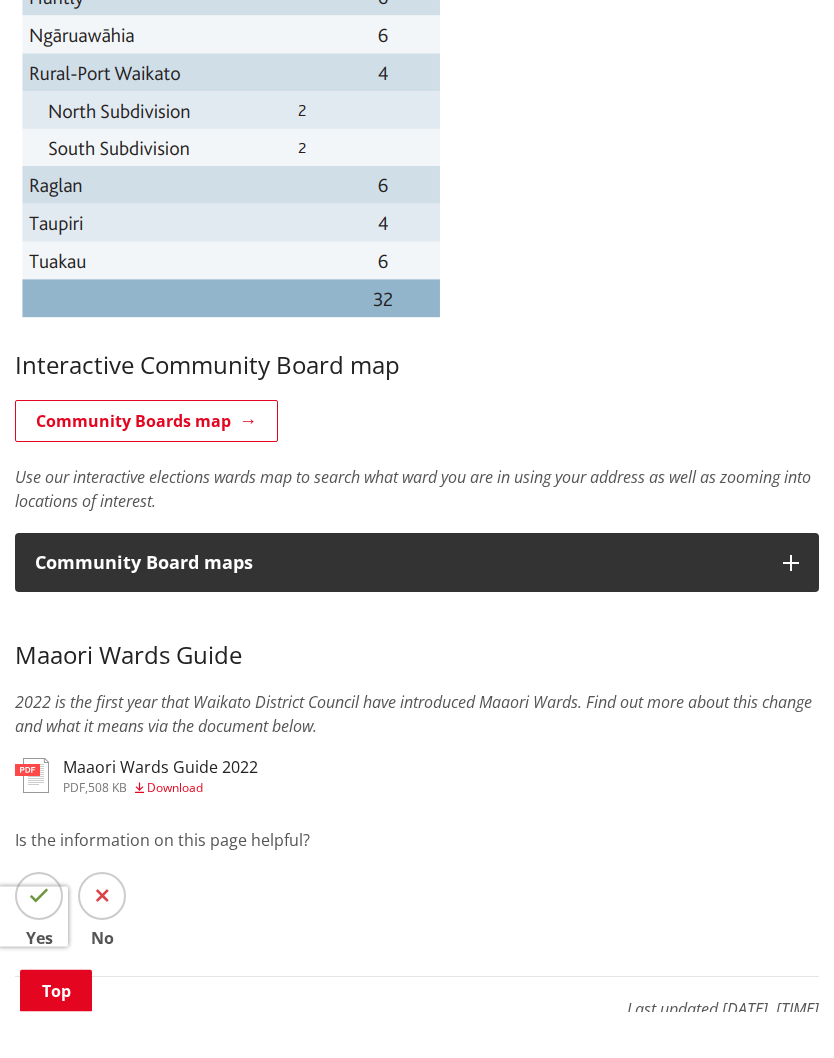 click at bounding box center [791, 610] 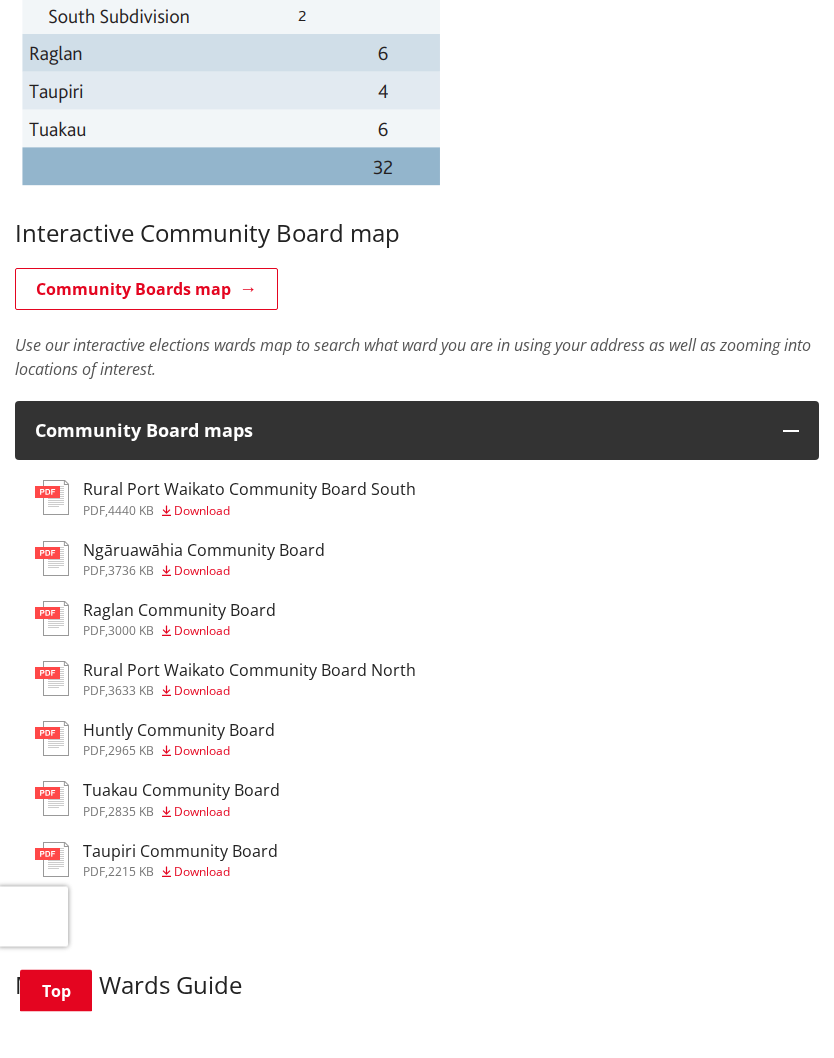 scroll, scrollTop: 2054, scrollLeft: 0, axis: vertical 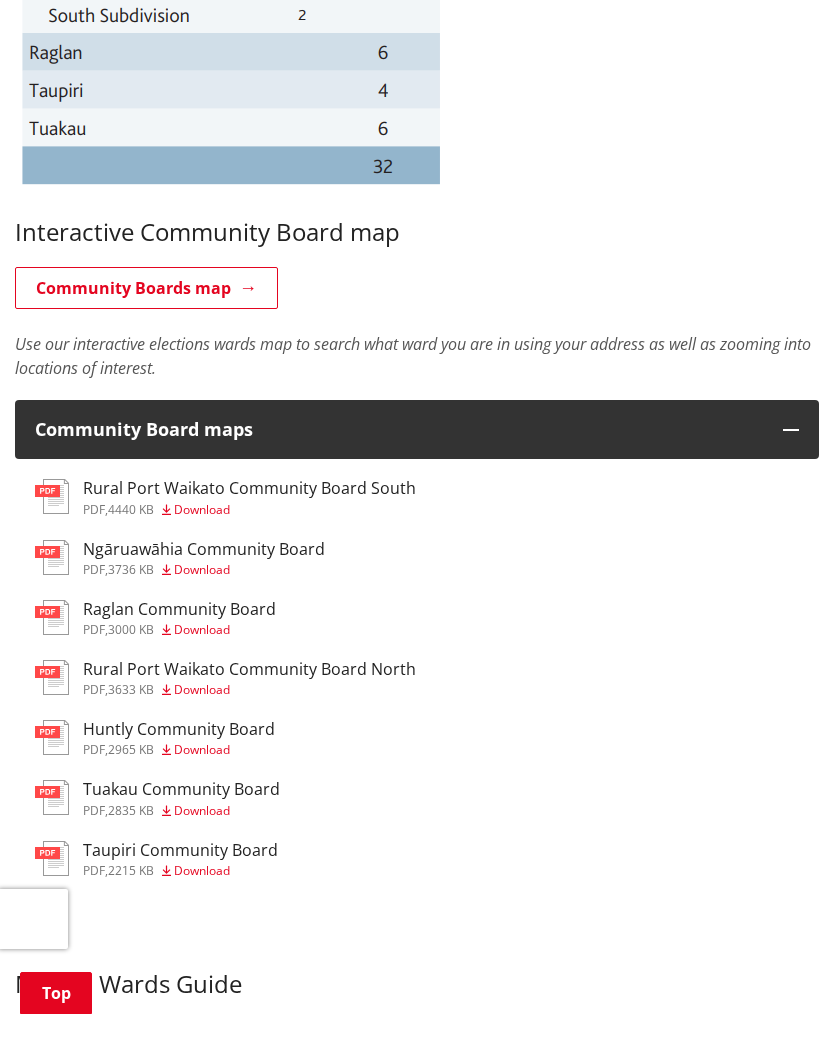 click on "Tuakau Community Board" at bounding box center [181, 833] 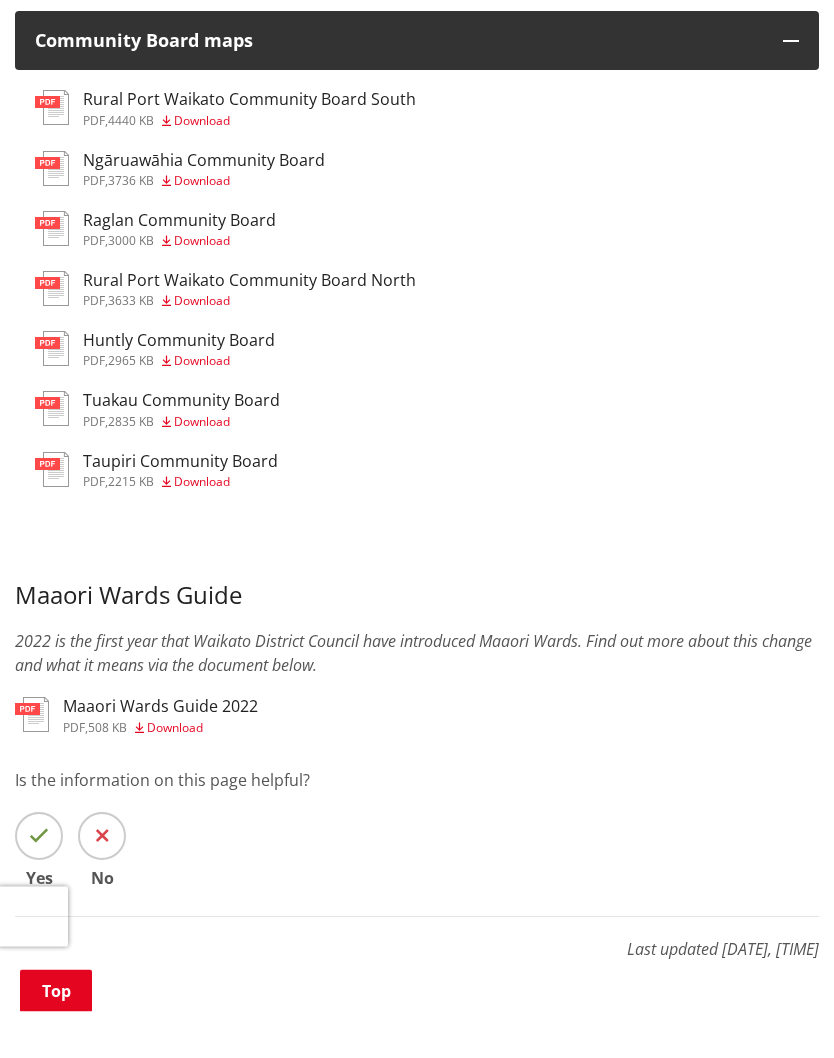 scroll, scrollTop: 2441, scrollLeft: 0, axis: vertical 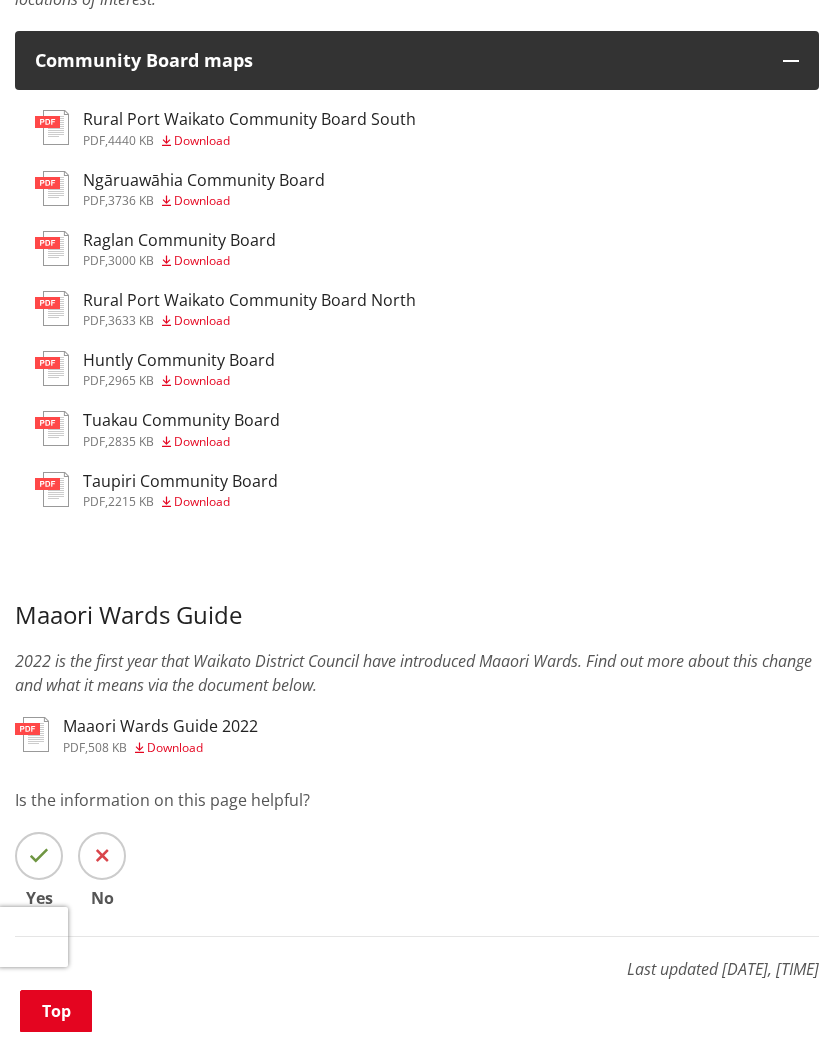 click on "Maaori Wards Guide 2022" at bounding box center [160, 752] 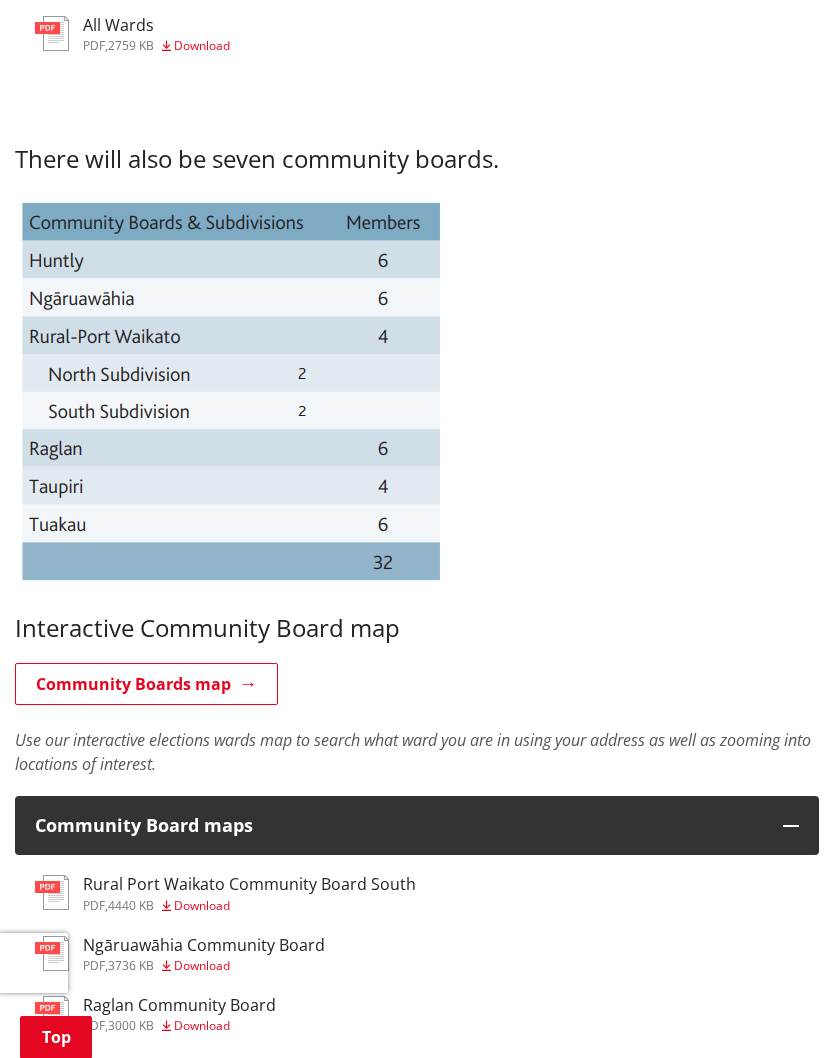 scroll, scrollTop: 1701, scrollLeft: 0, axis: vertical 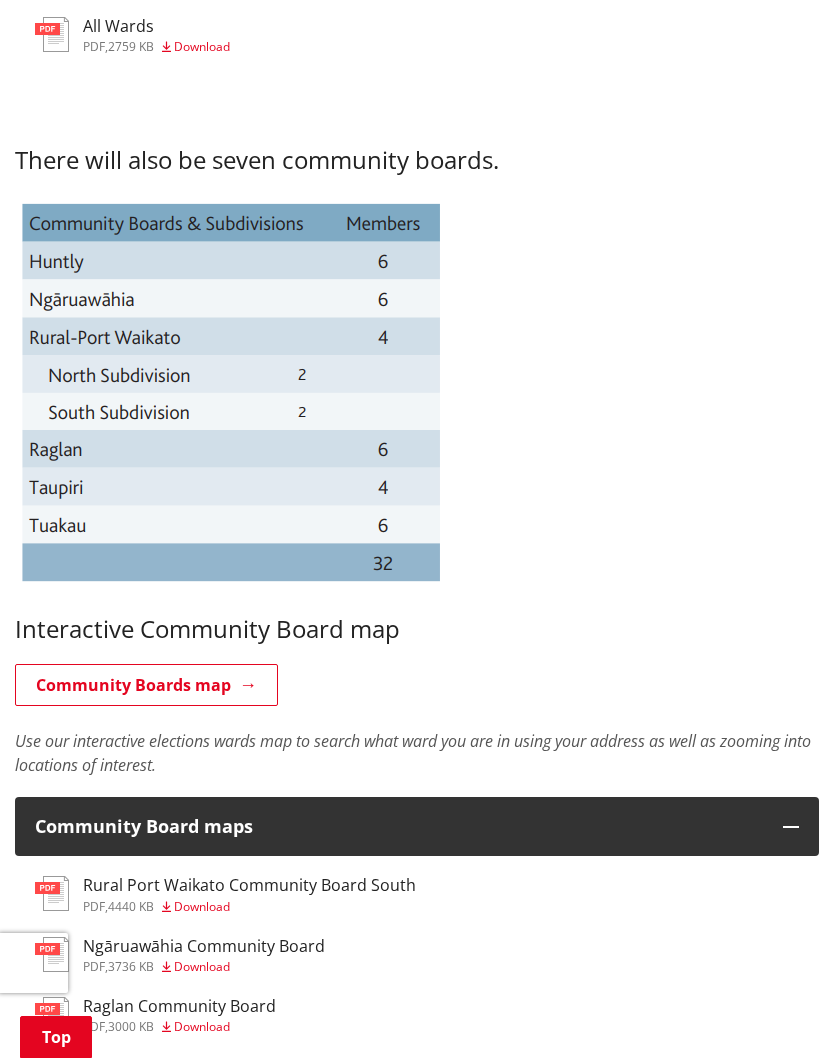 click on "Community Boards map" at bounding box center (146, 685) 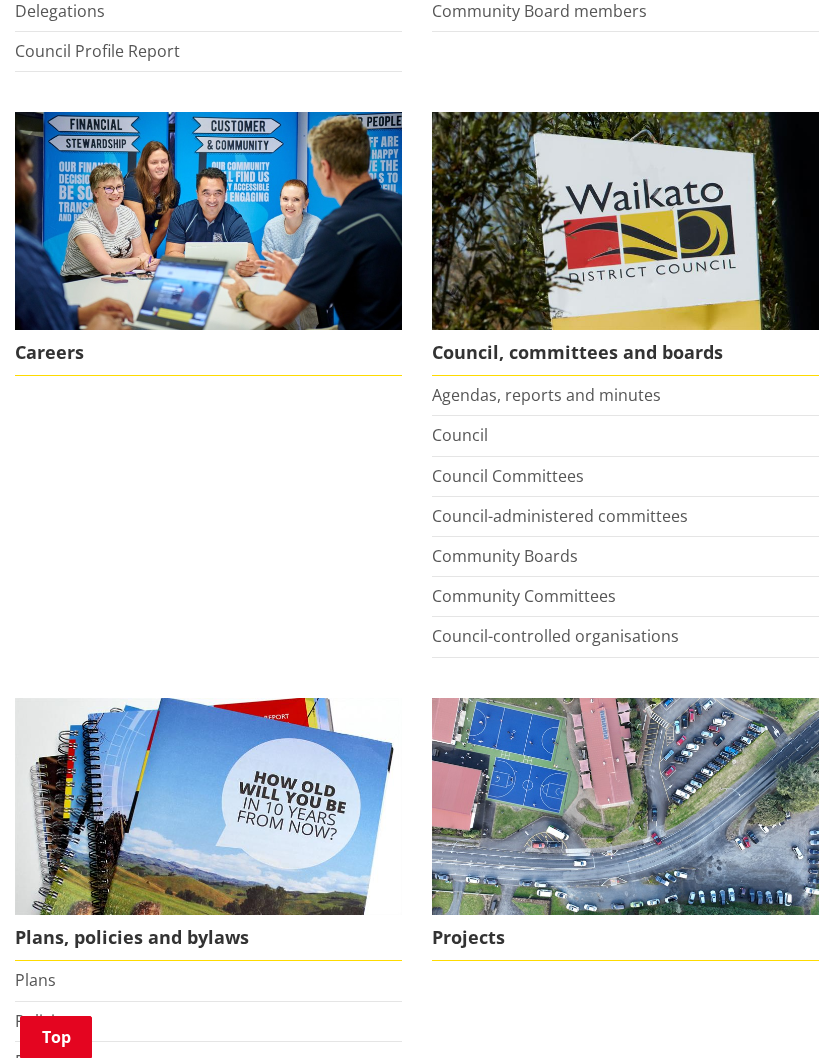 scroll, scrollTop: 596, scrollLeft: 0, axis: vertical 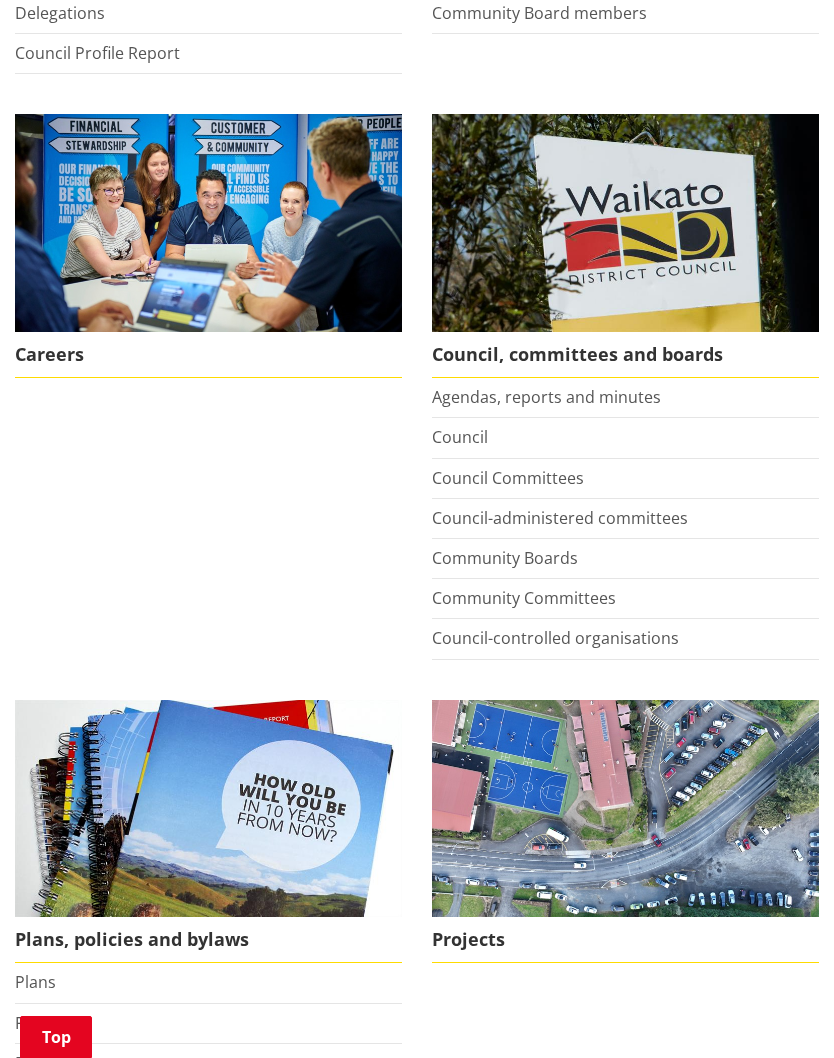 click on "Community Boards" at bounding box center [505, 558] 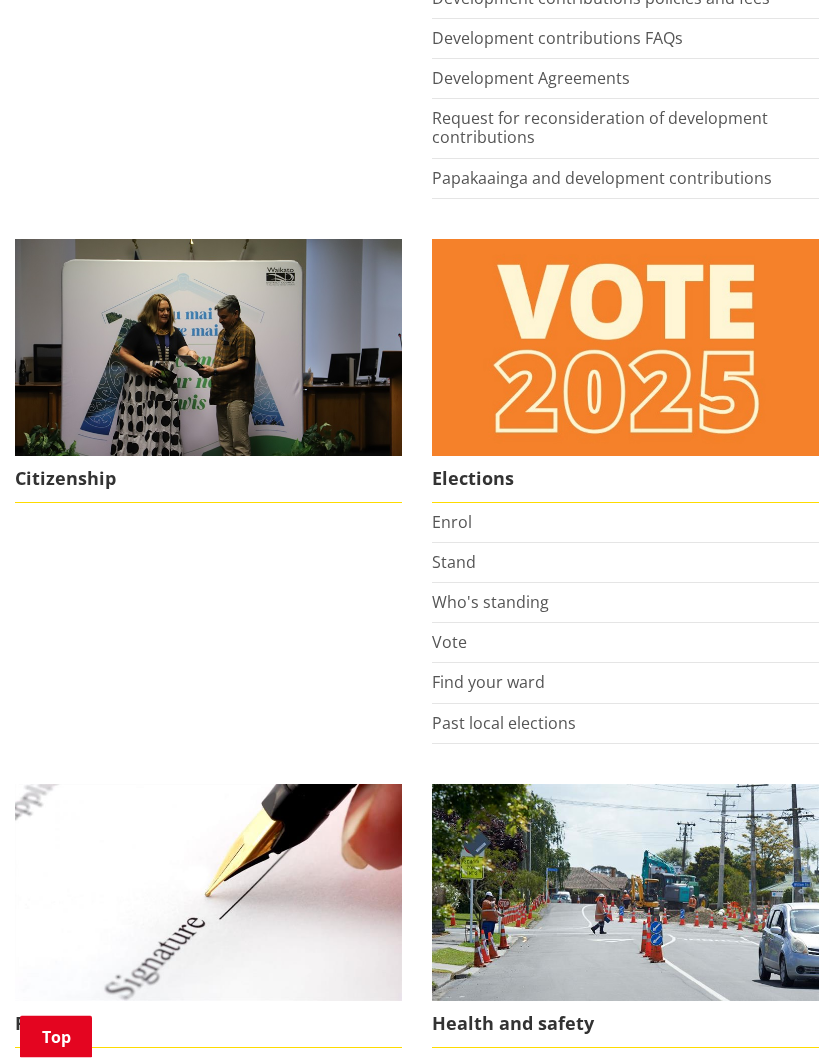 scroll, scrollTop: 2166, scrollLeft: 0, axis: vertical 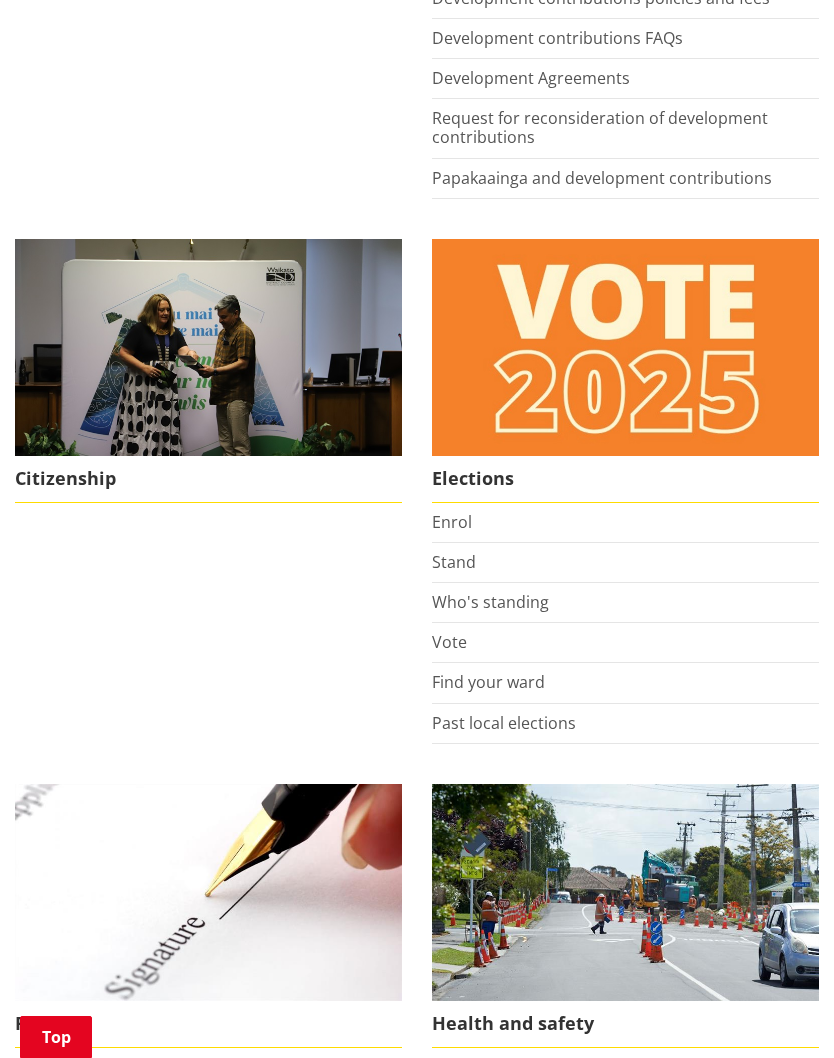 click on "Find your ward" at bounding box center (488, 682) 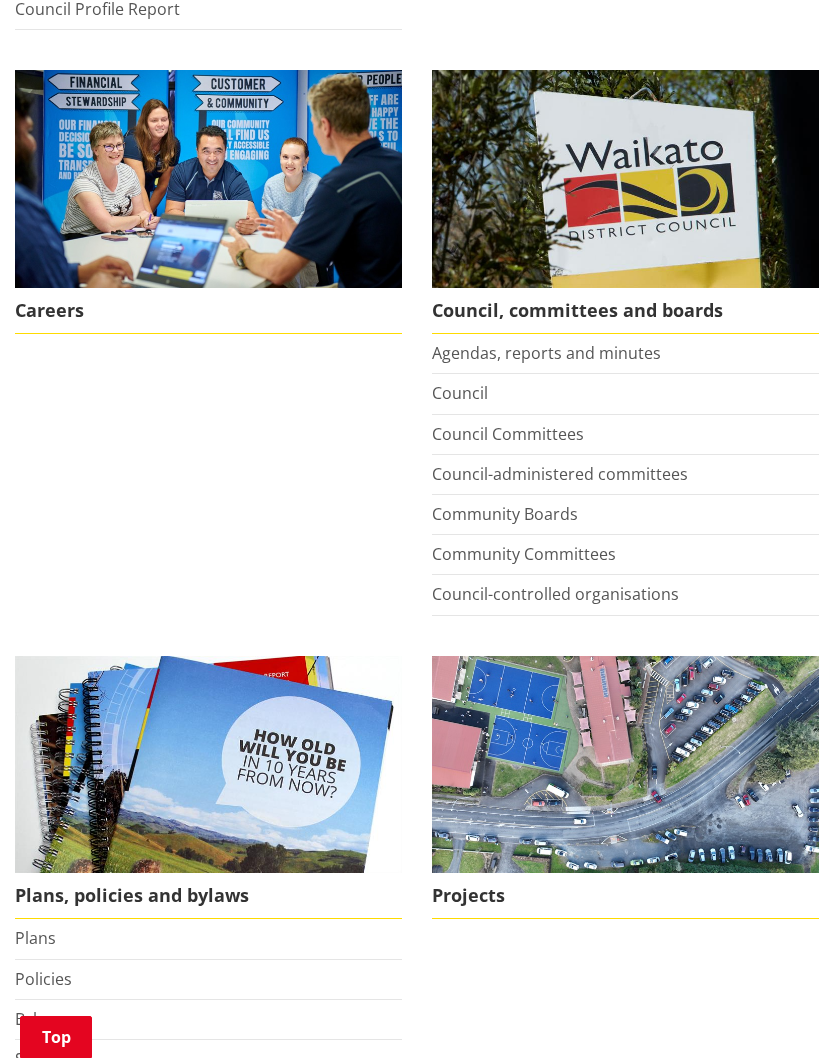 scroll, scrollTop: 636, scrollLeft: 0, axis: vertical 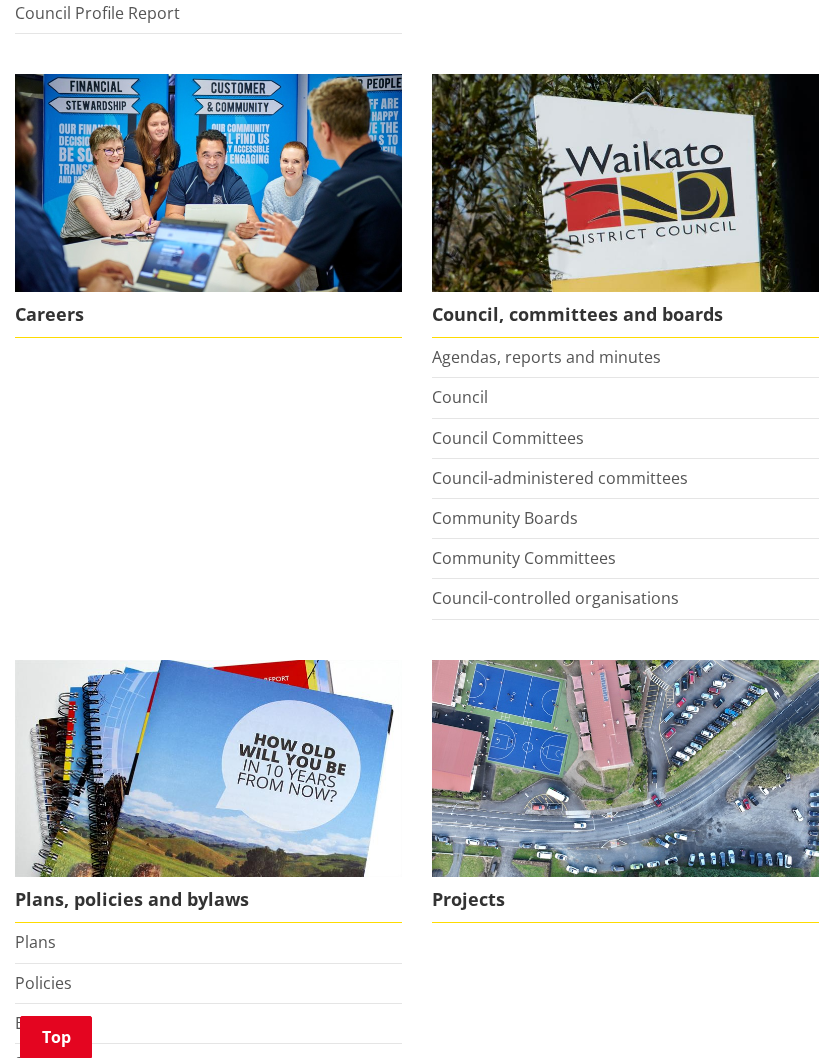 click on "Community Boards" at bounding box center (505, 518) 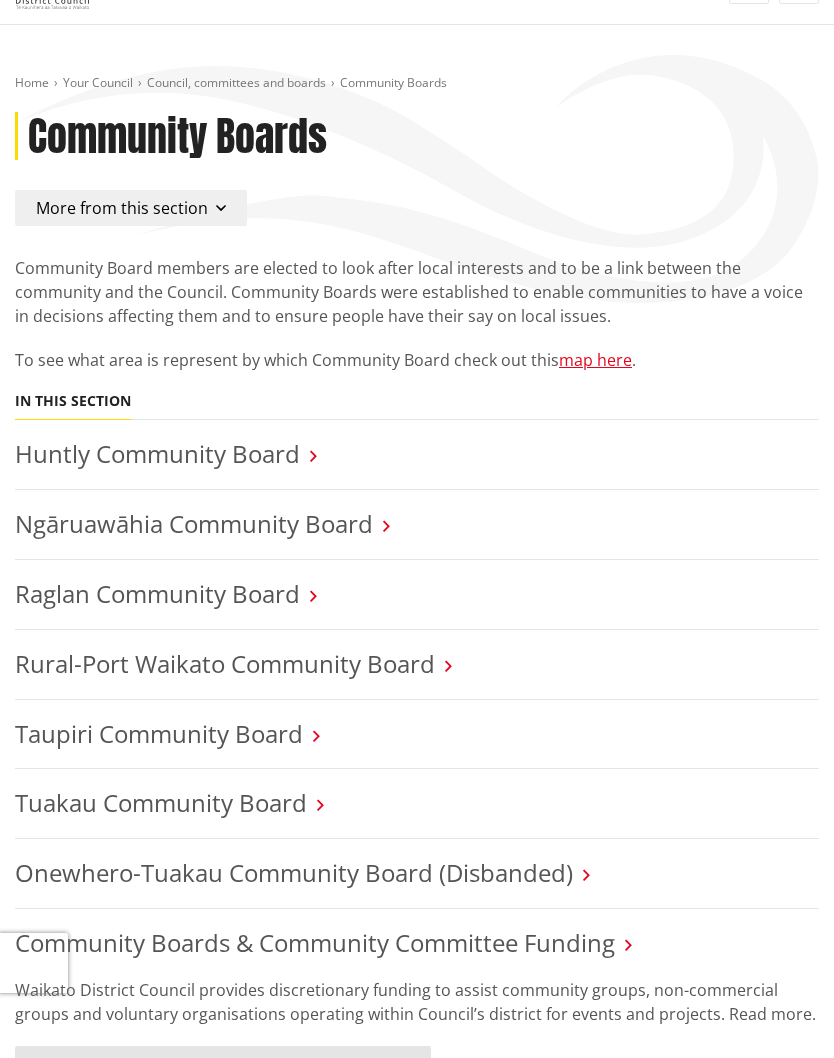 scroll, scrollTop: 16, scrollLeft: 0, axis: vertical 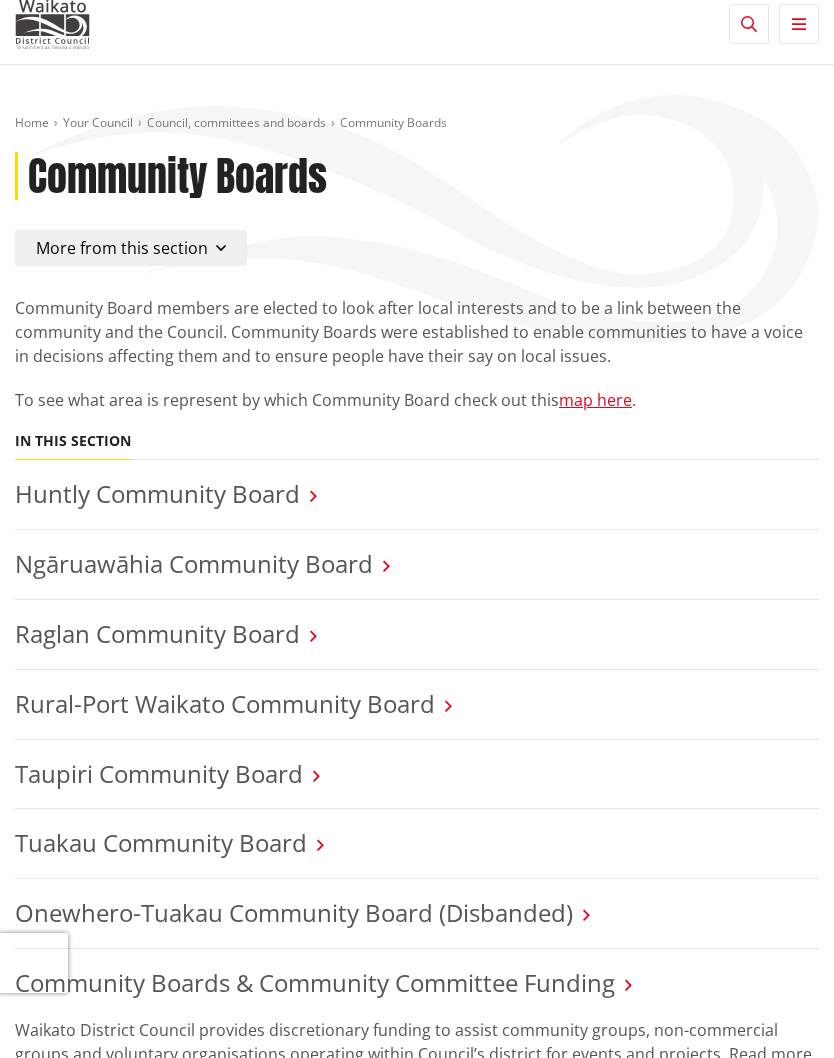 click on "map here" at bounding box center (595, 400) 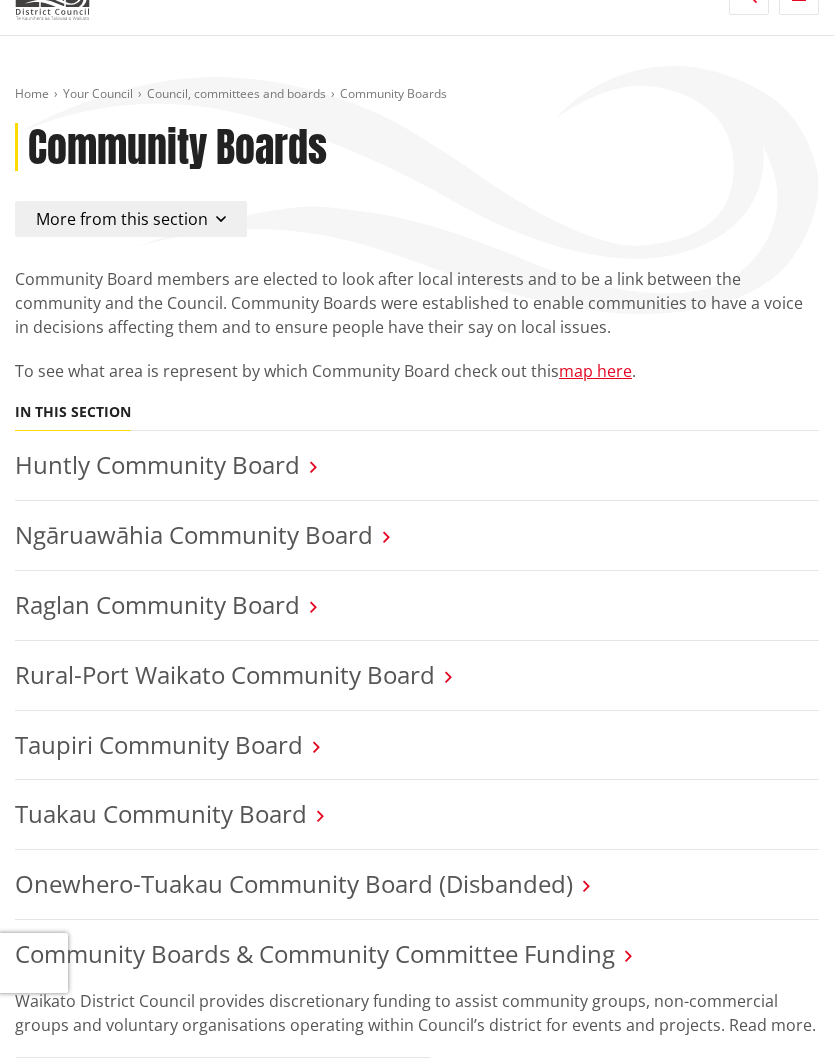 scroll, scrollTop: 0, scrollLeft: 0, axis: both 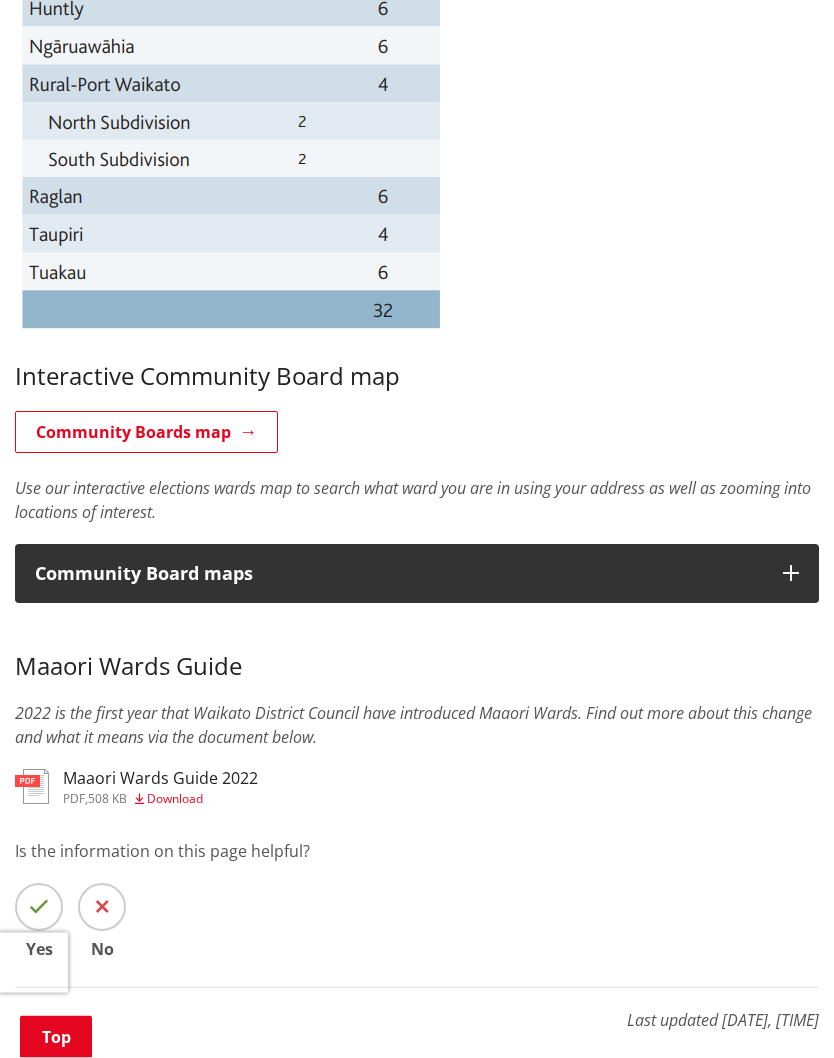 click on "Maaori Wards Guide 2022" at bounding box center (160, 779) 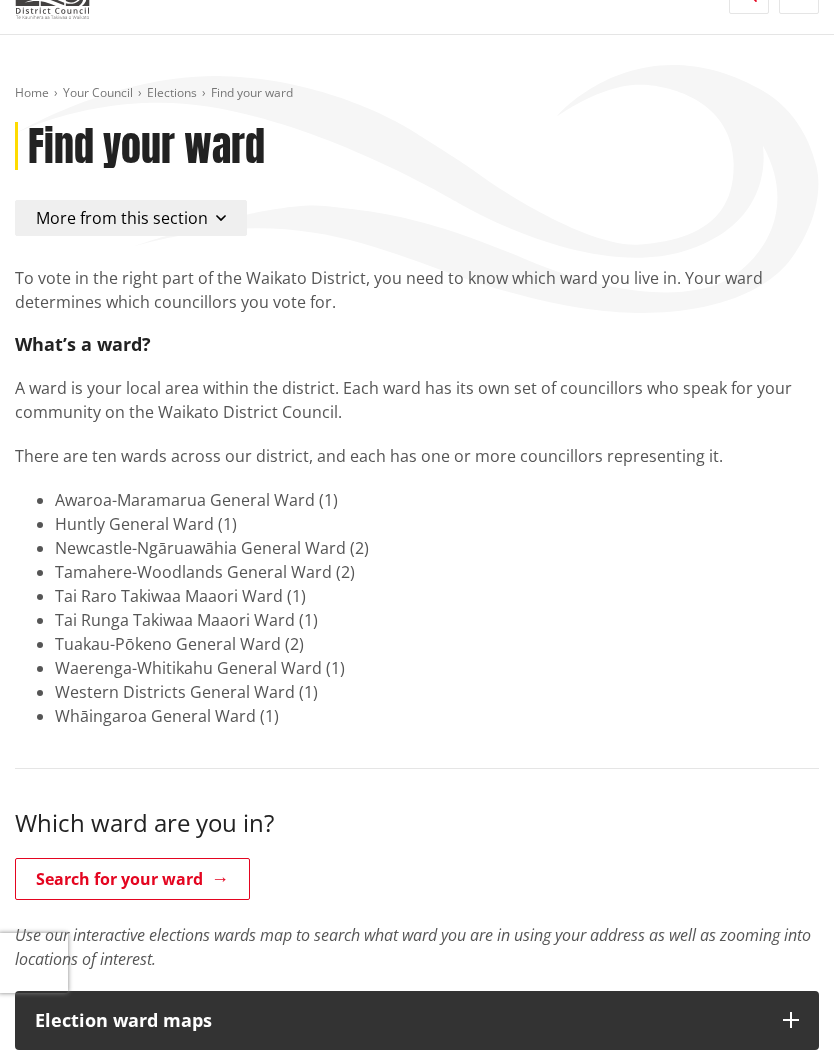 scroll, scrollTop: 0, scrollLeft: 0, axis: both 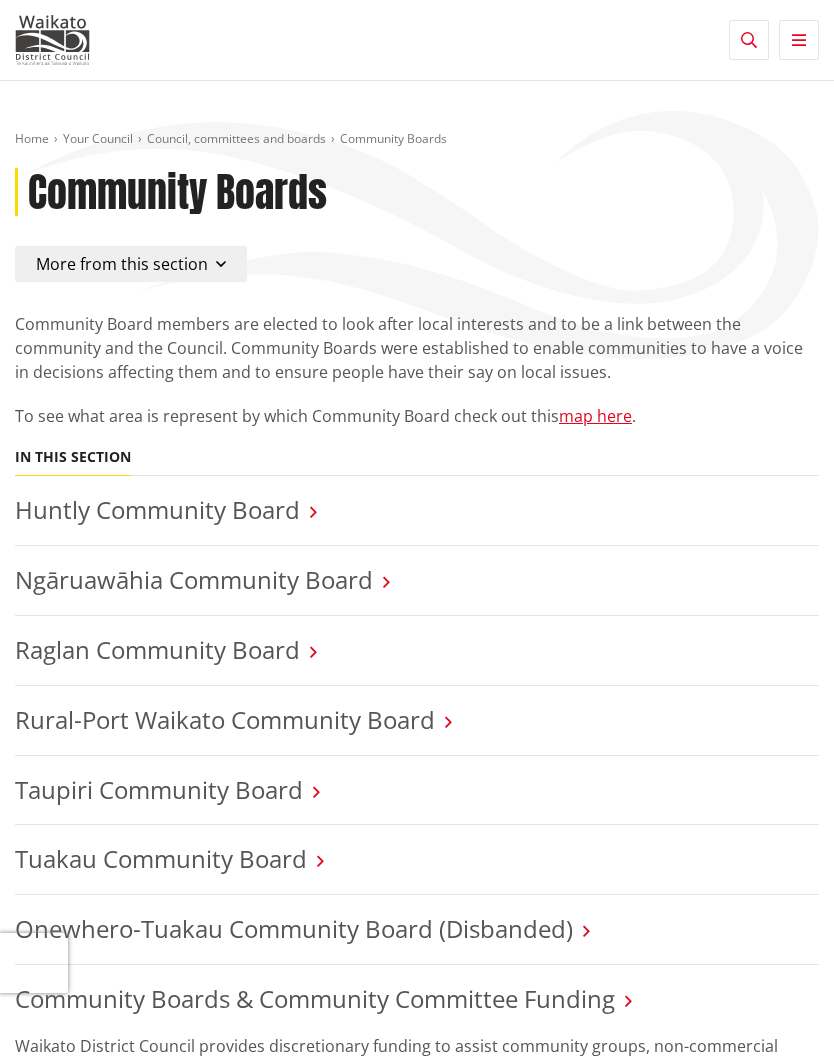click on "Huntly Community Board" at bounding box center (157, 509) 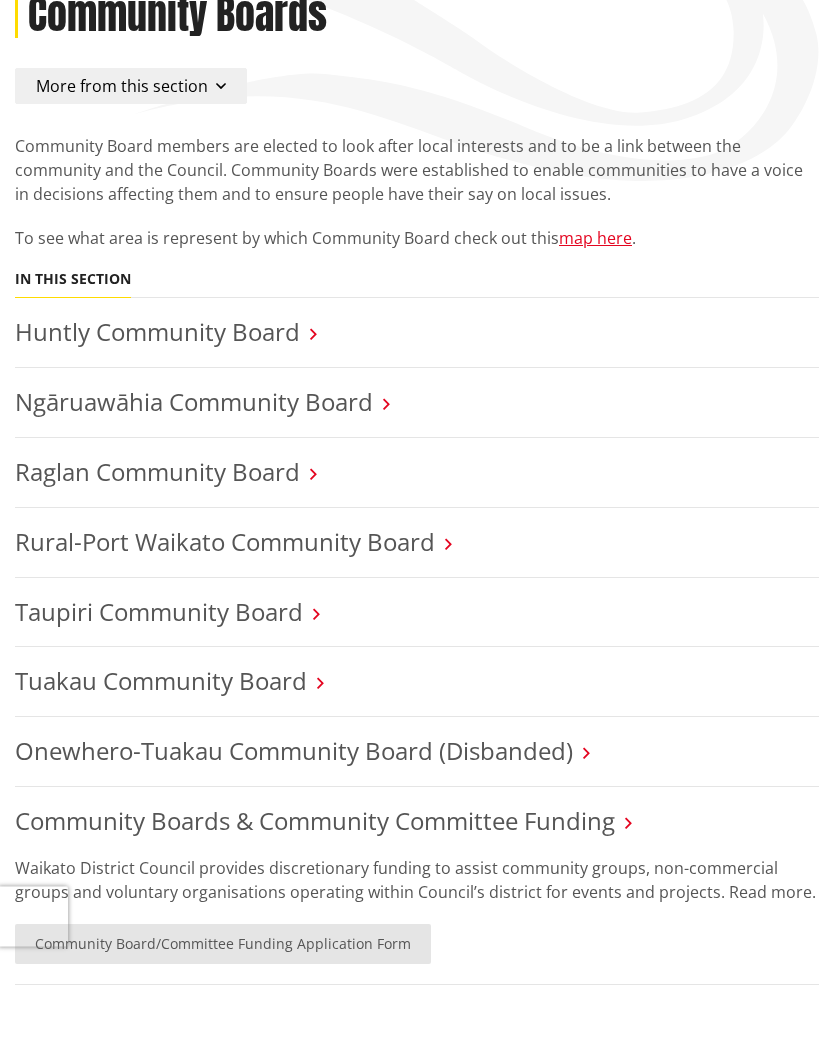 scroll, scrollTop: 145, scrollLeft: 0, axis: vertical 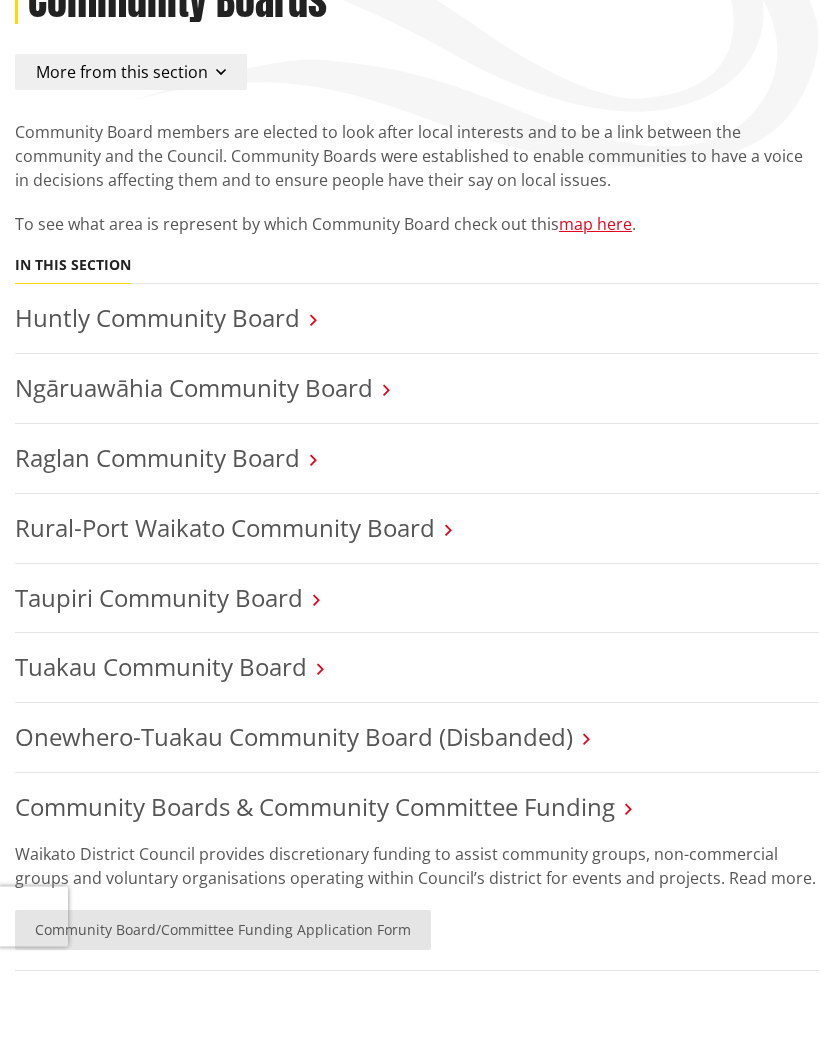 click on "Huntly Community Board" at bounding box center (157, 364) 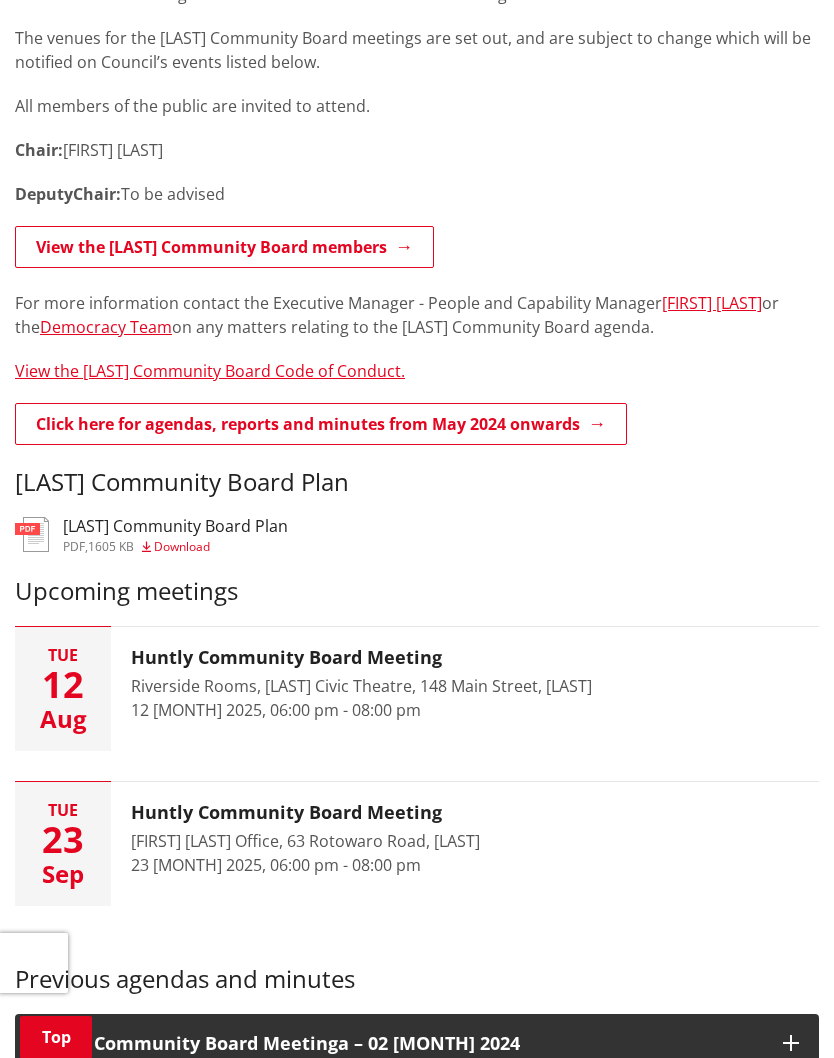 scroll, scrollTop: 397, scrollLeft: 0, axis: vertical 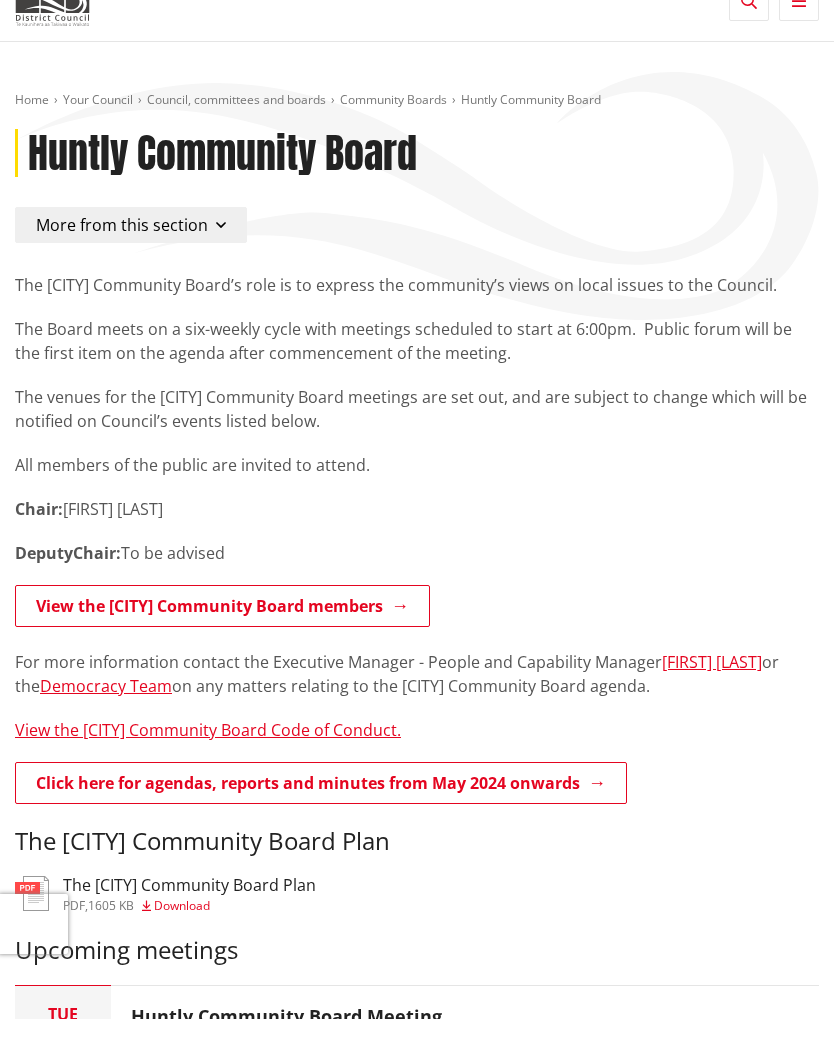 click on "View the [CITY] Community Board members" at bounding box center (222, 645) 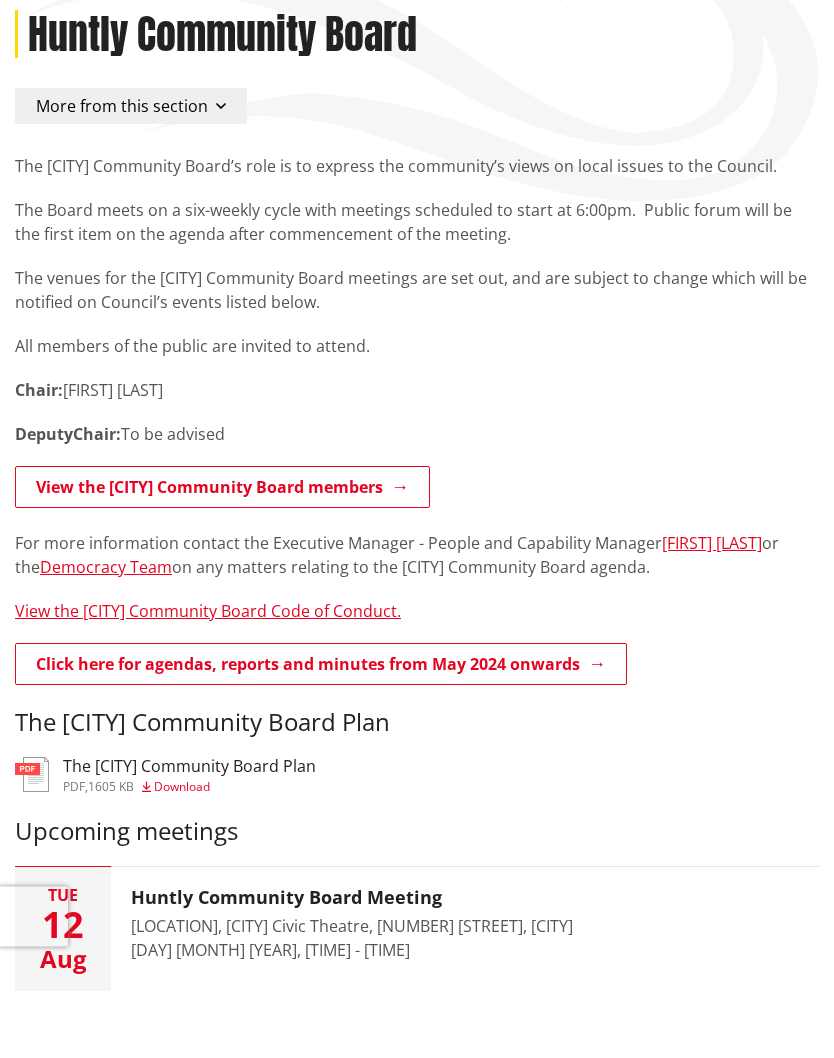 scroll, scrollTop: 114, scrollLeft: 0, axis: vertical 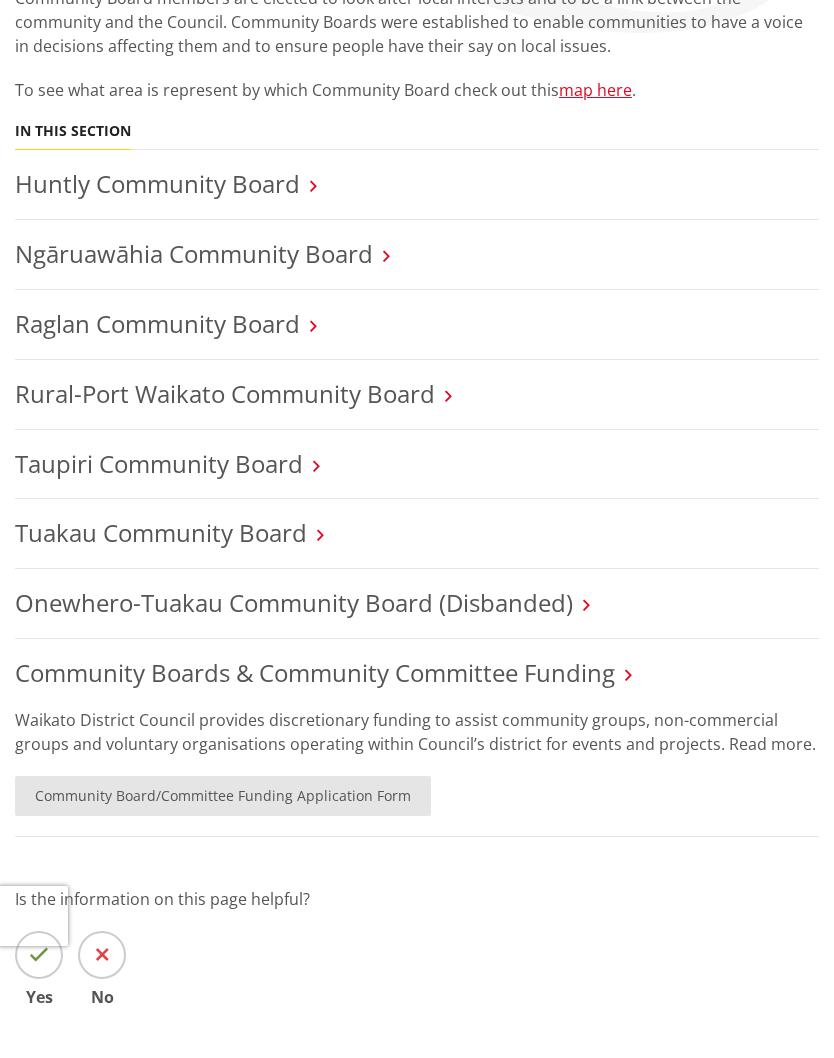 click on "Tuakau Community Board" at bounding box center [161, 579] 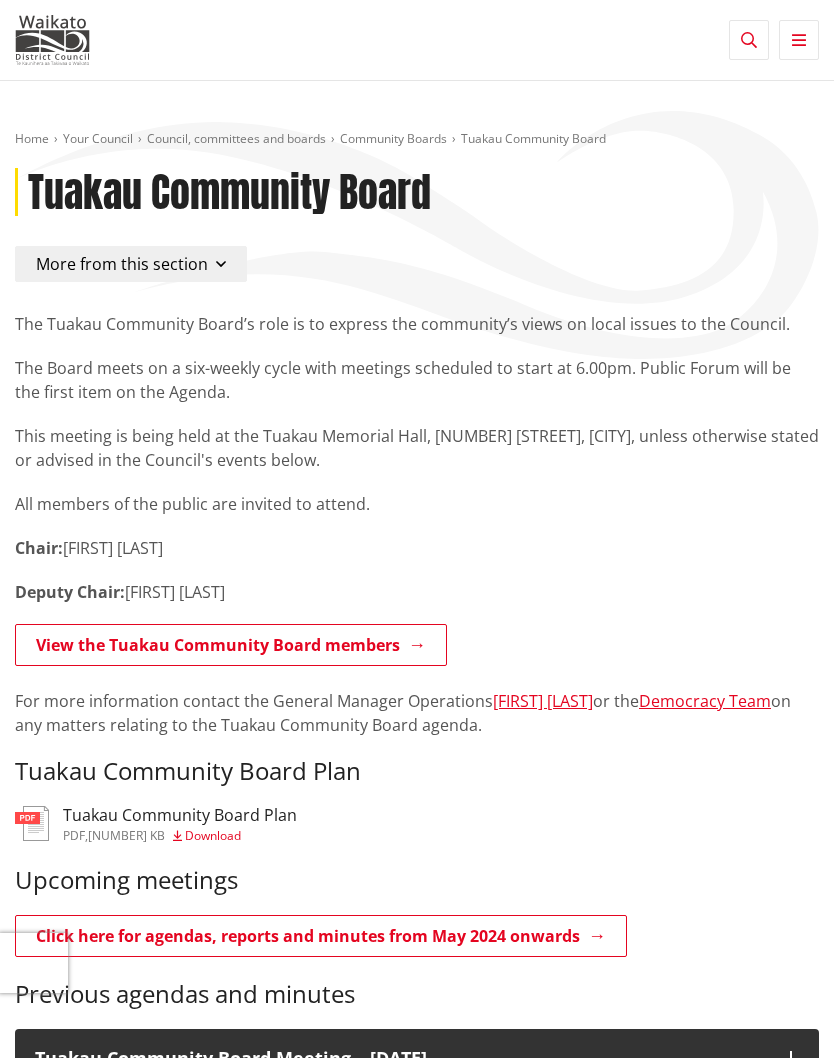 scroll, scrollTop: 0, scrollLeft: 0, axis: both 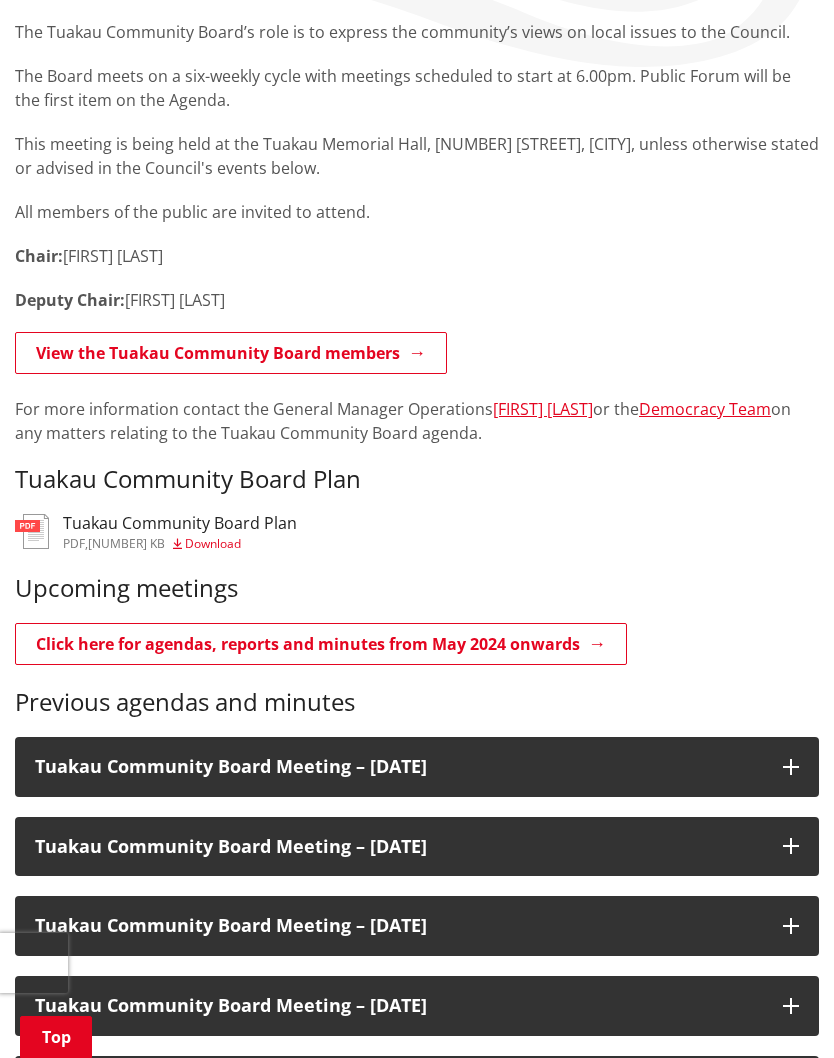 click on "Click here for agendas, reports and minutes from May 2024 onwards" at bounding box center (321, 644) 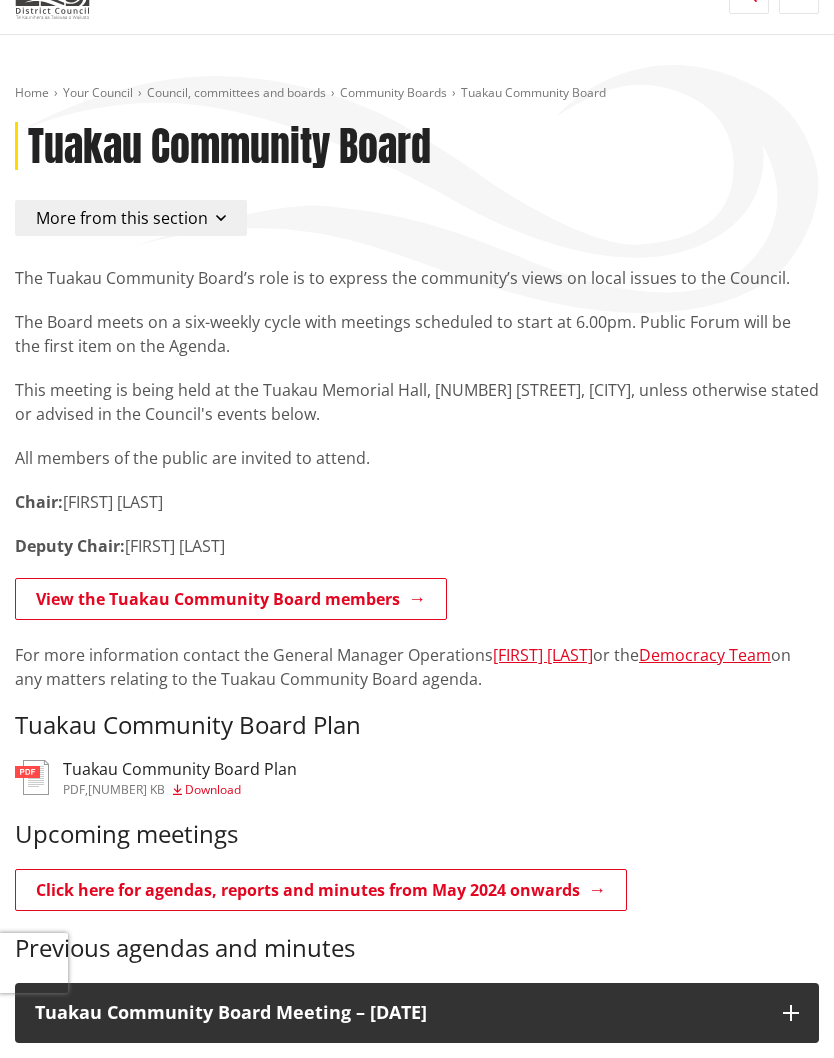 scroll, scrollTop: 0, scrollLeft: 0, axis: both 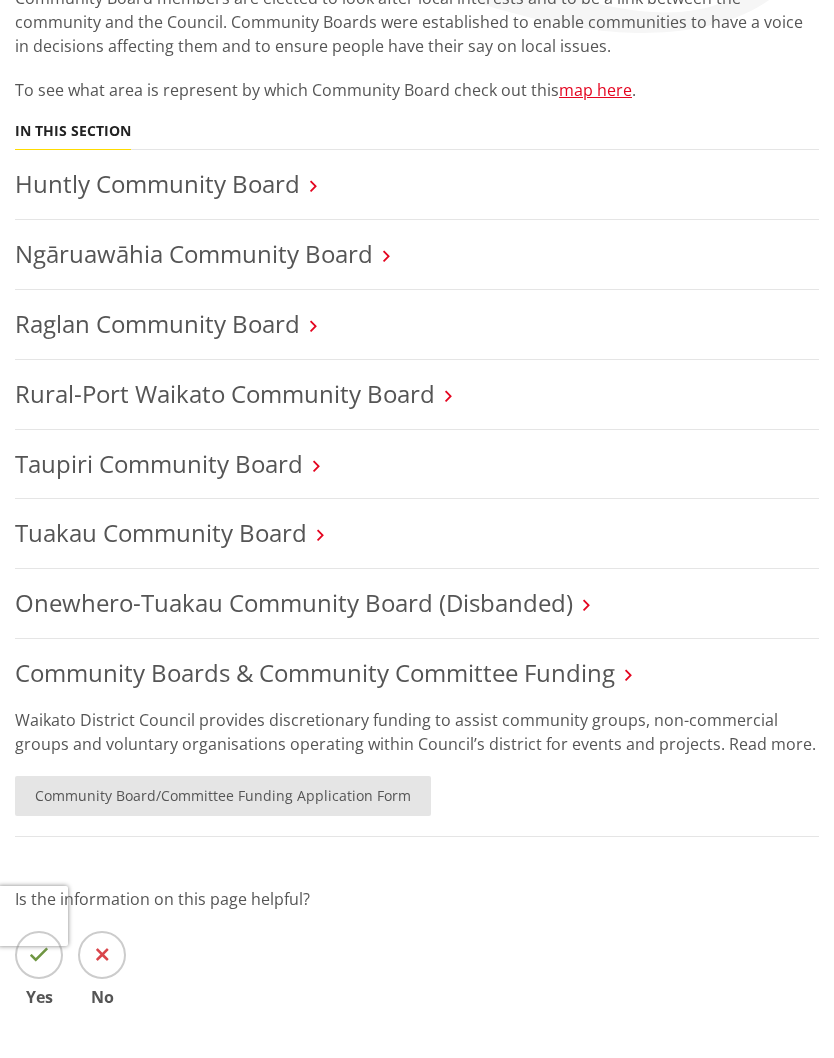 click on "Ngāruawāhia Community Board" at bounding box center [194, 300] 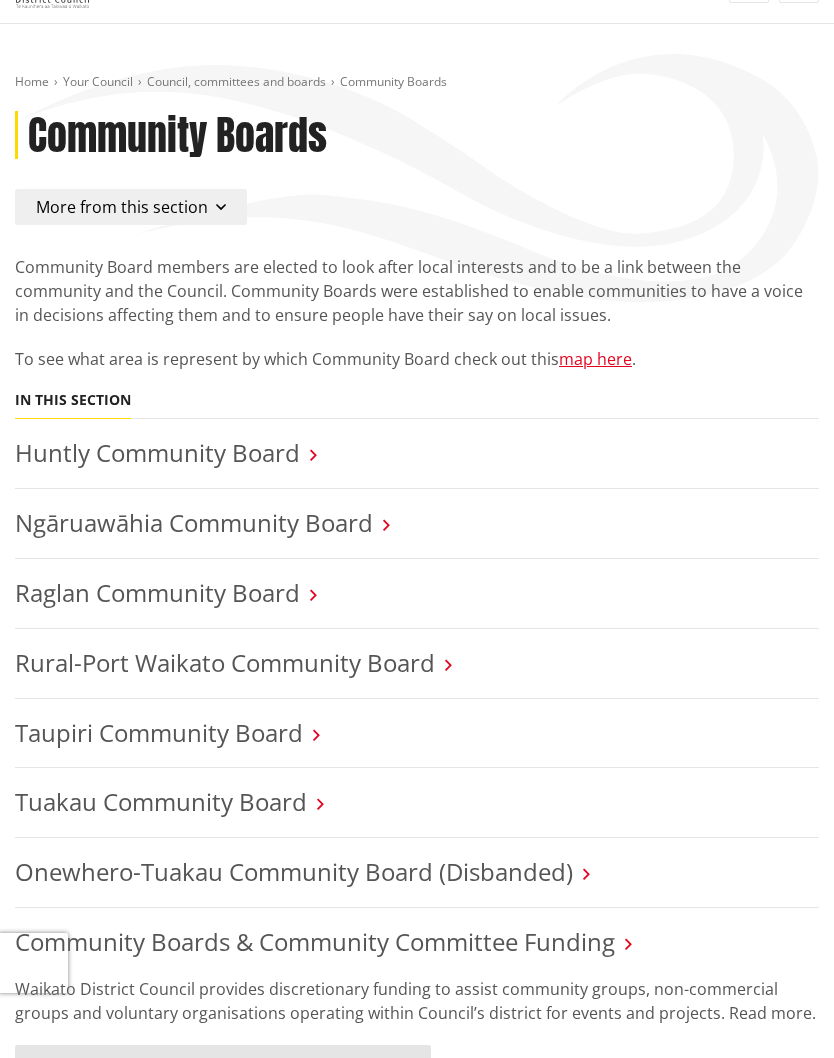 scroll, scrollTop: 37, scrollLeft: 0, axis: vertical 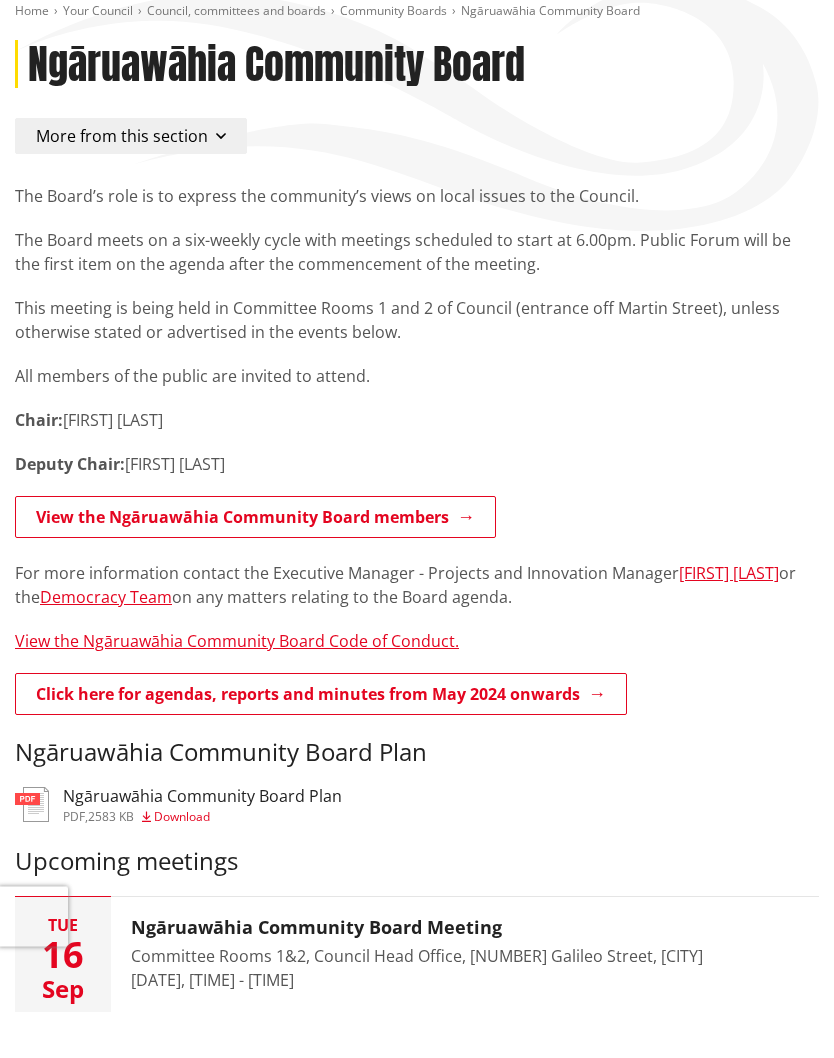 click on "View the Ngāruawāhia Community Board members" at bounding box center [255, 564] 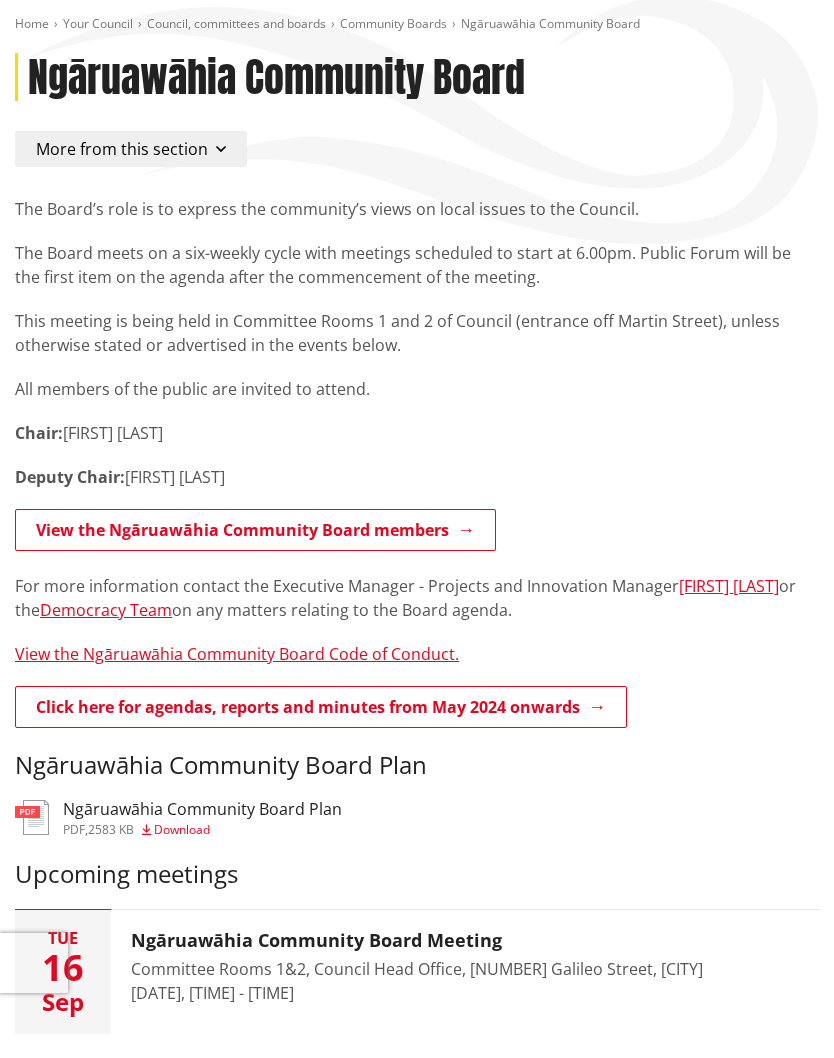 scroll, scrollTop: 0, scrollLeft: 0, axis: both 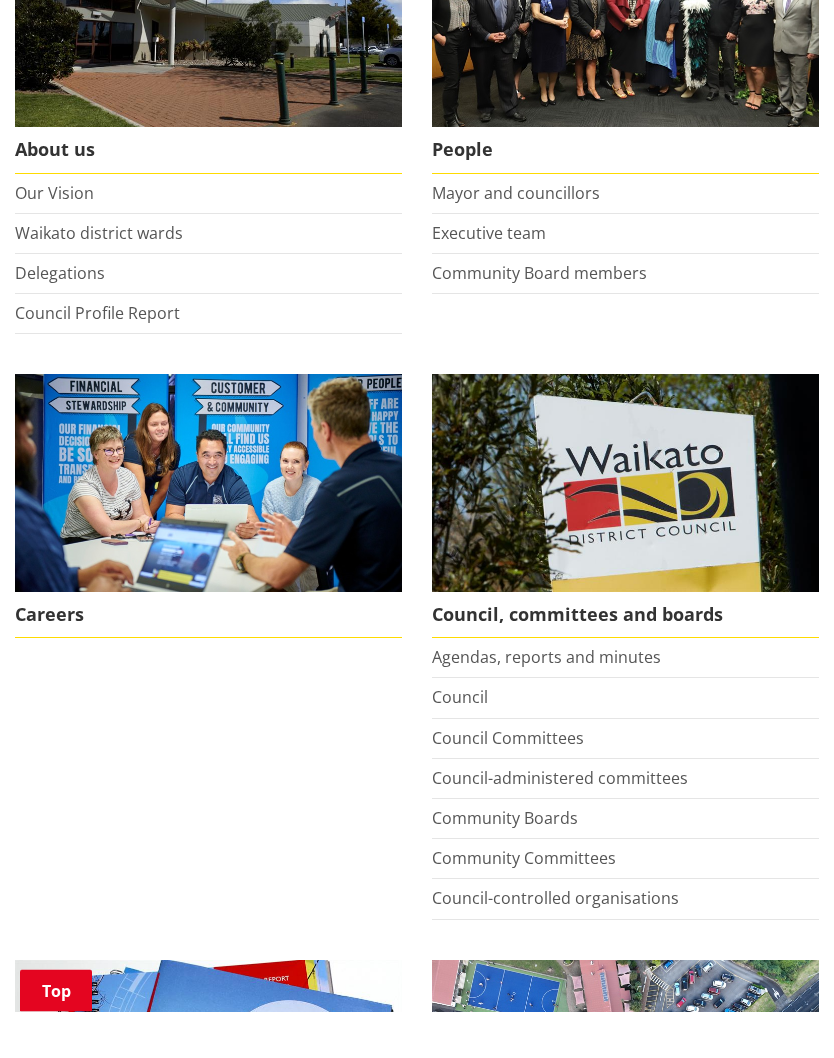 click on "Council-administered committees" at bounding box center [560, 825] 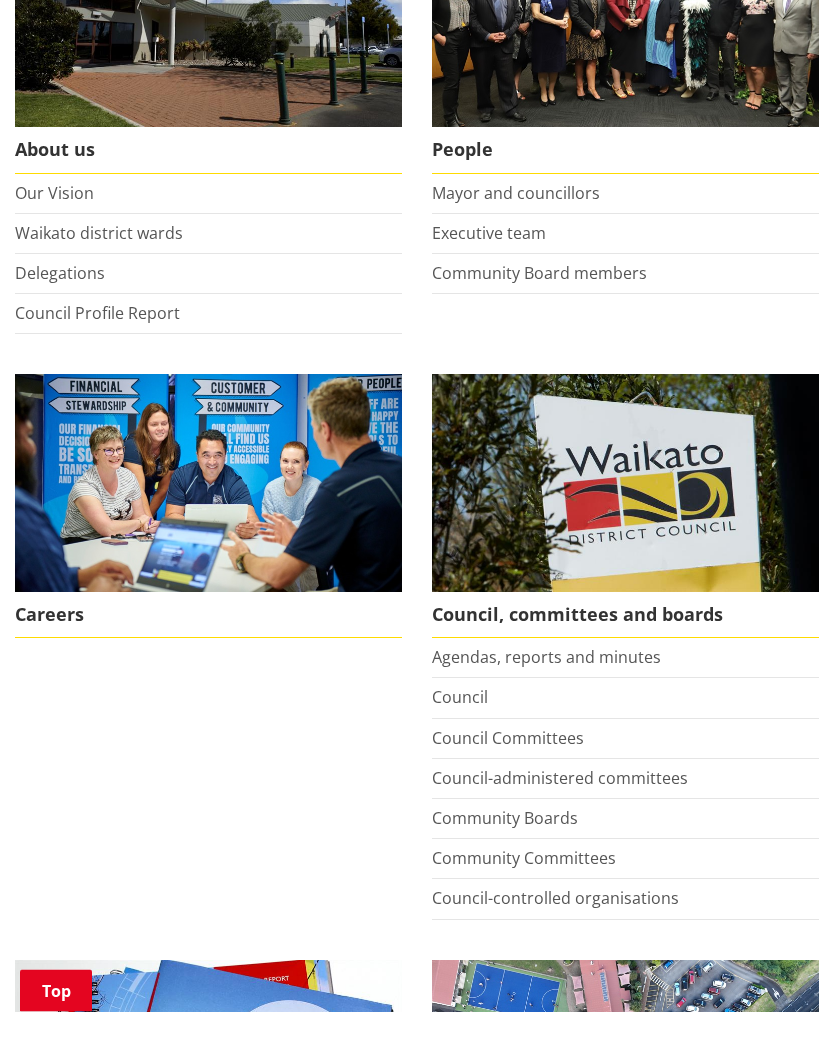 scroll, scrollTop: 376, scrollLeft: 0, axis: vertical 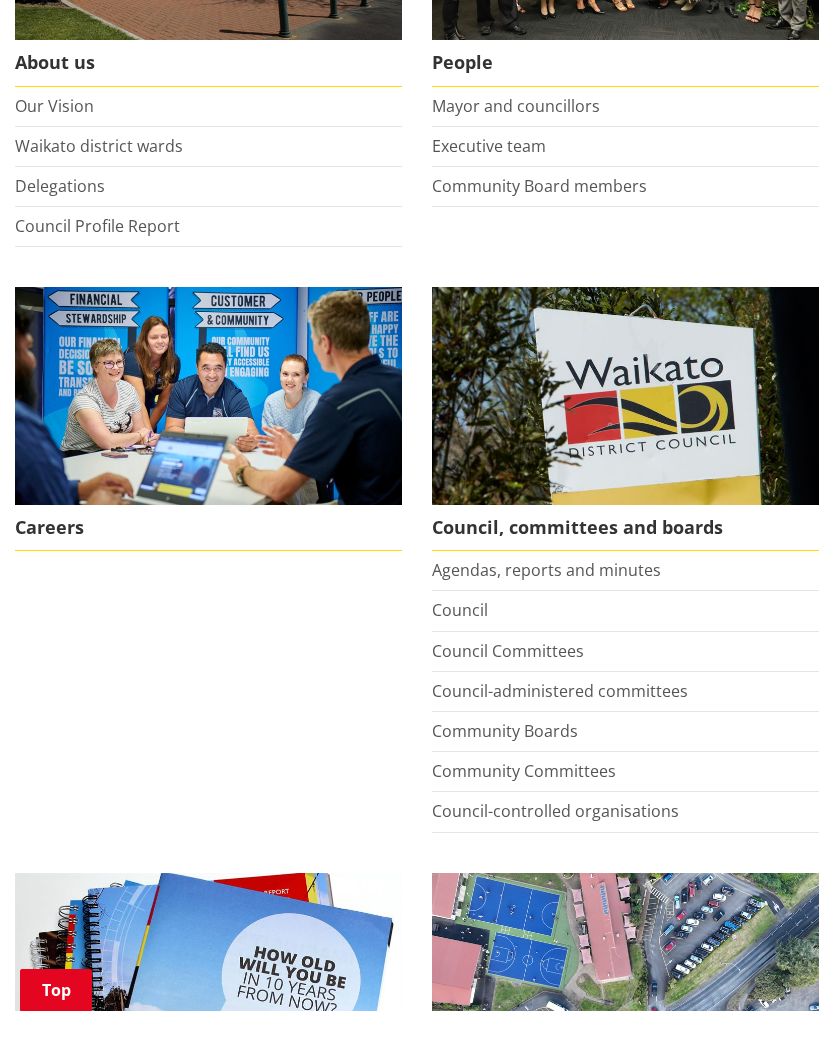 click on "Community Committees" at bounding box center (524, 818) 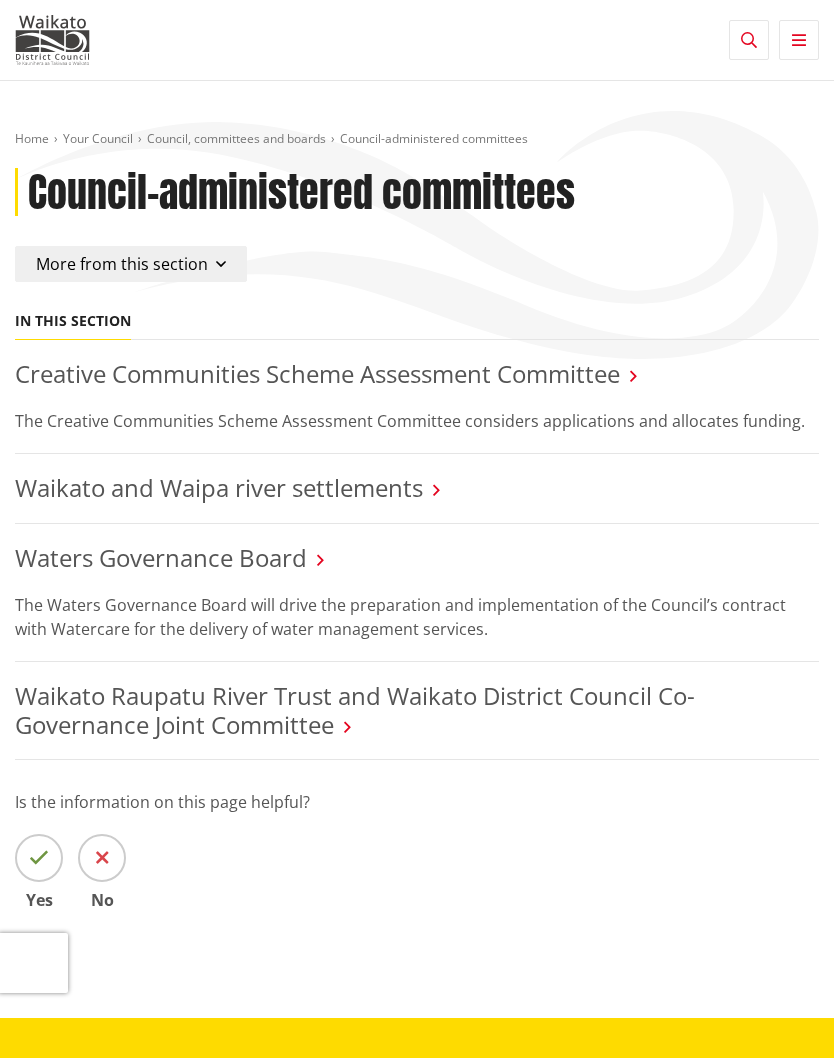 scroll, scrollTop: 0, scrollLeft: 0, axis: both 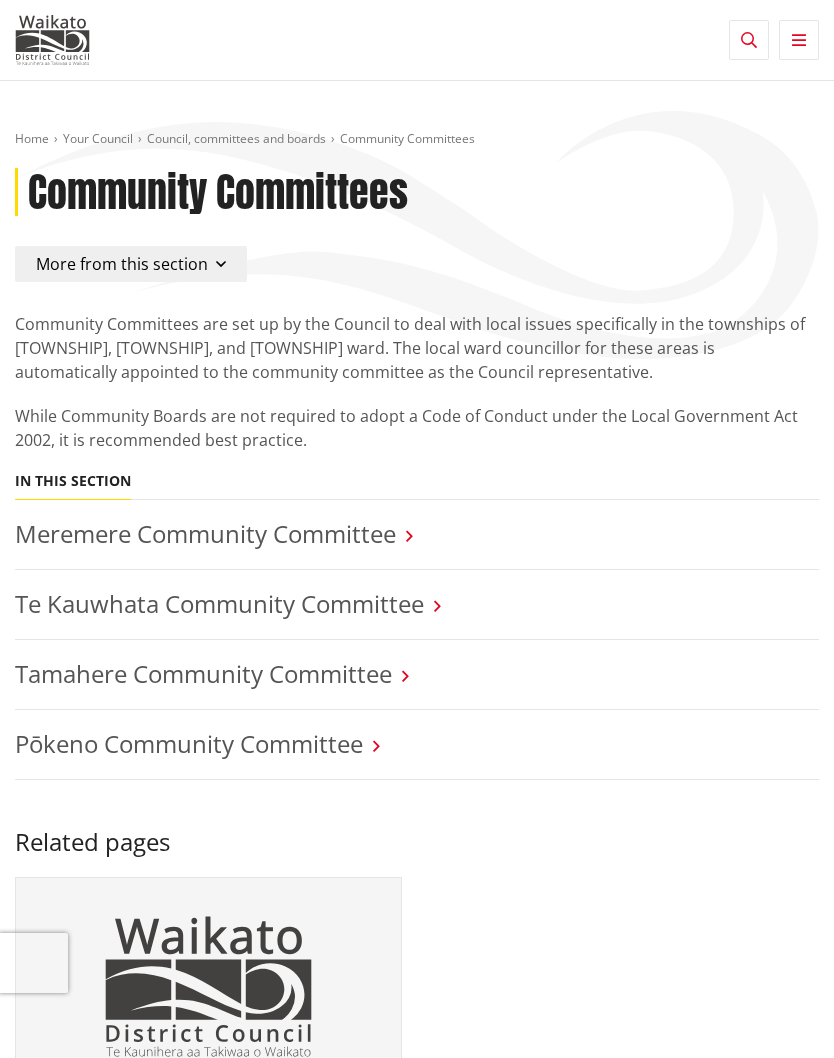 click at bounding box center (409, 536) 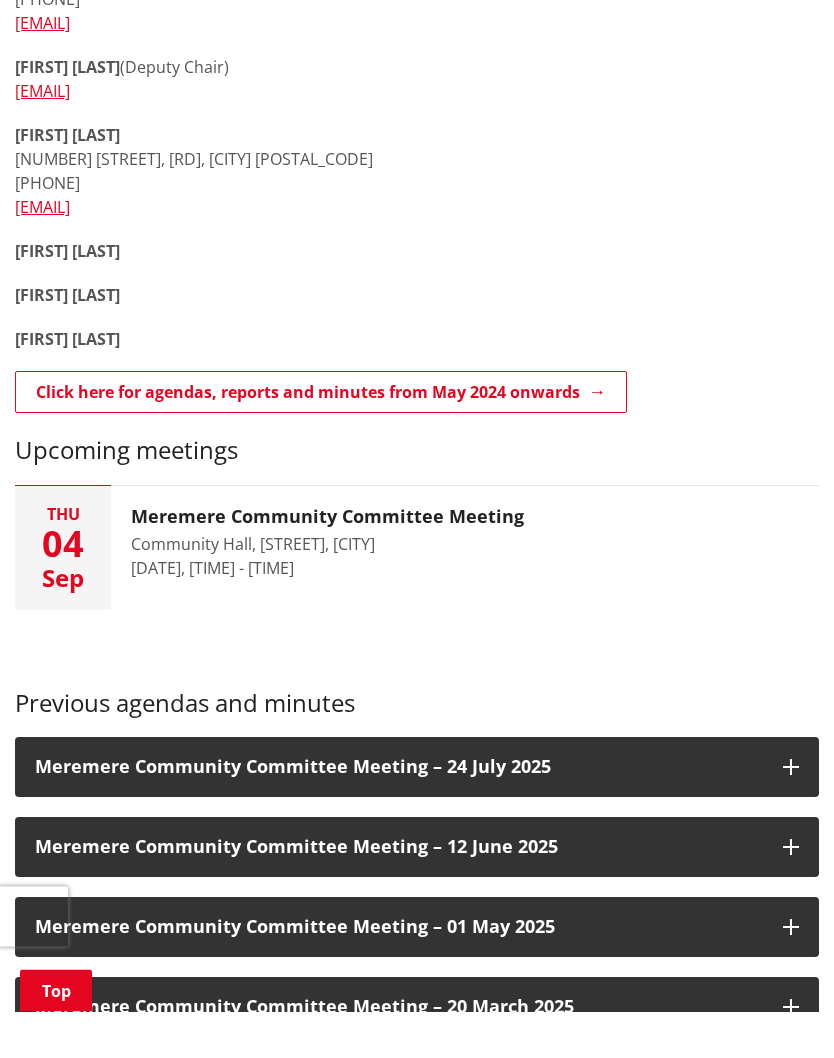 scroll, scrollTop: 805, scrollLeft: 0, axis: vertical 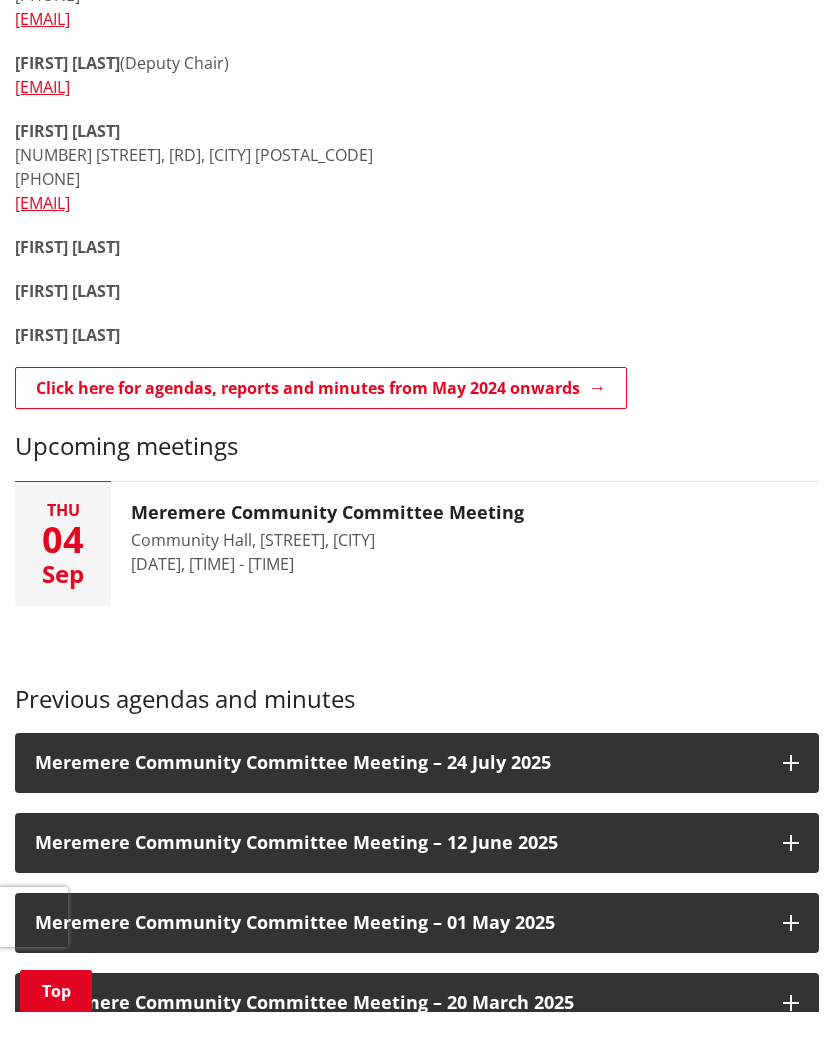 click at bounding box center [791, 809] 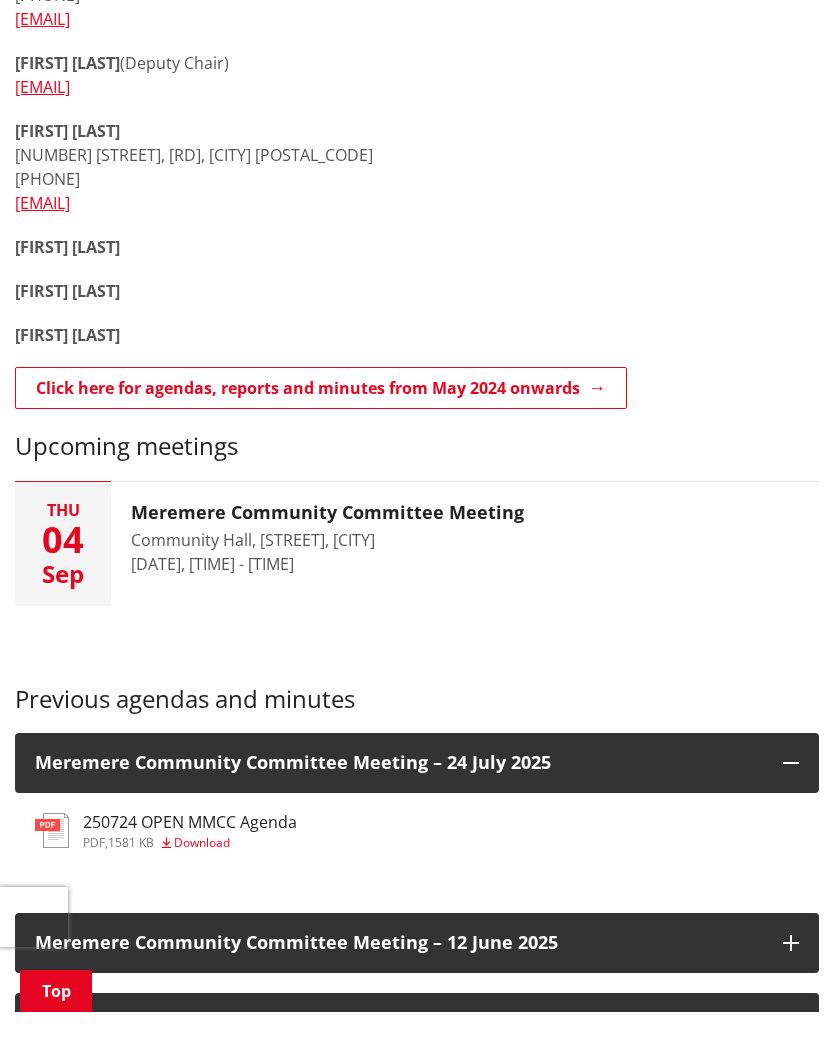 click on "250724 OPEN MMCC Agenda" at bounding box center [190, 868] 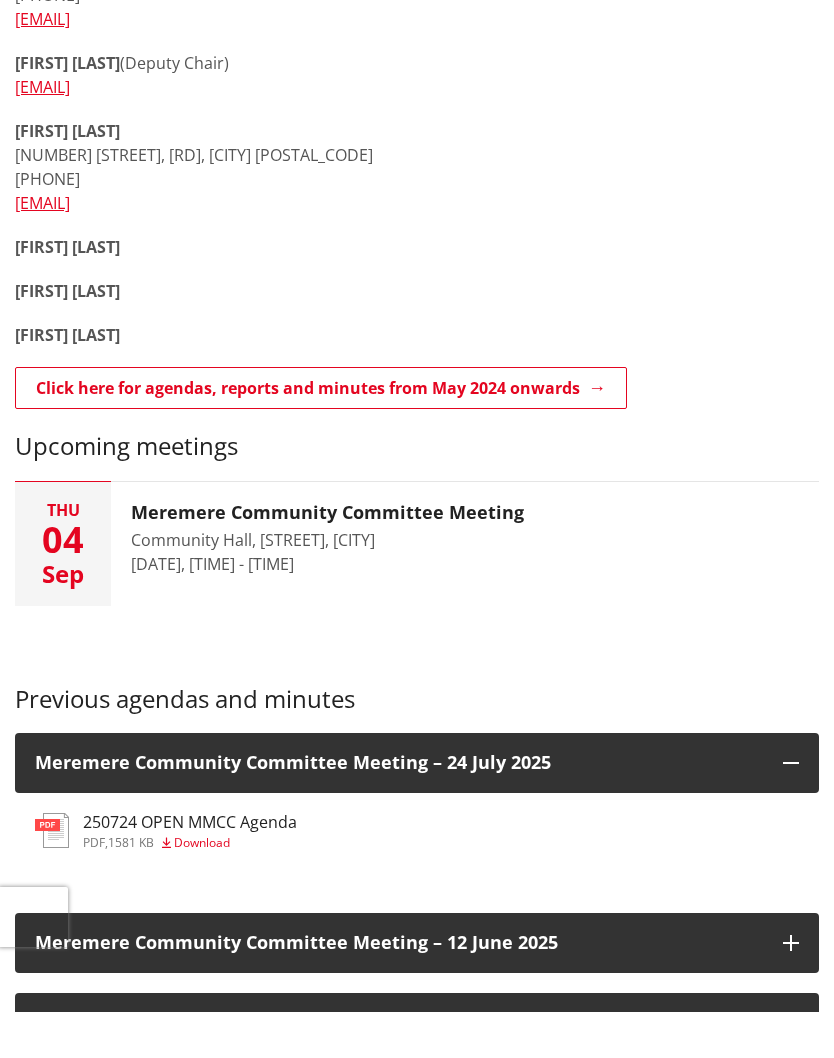 scroll, scrollTop: 892, scrollLeft: 0, axis: vertical 